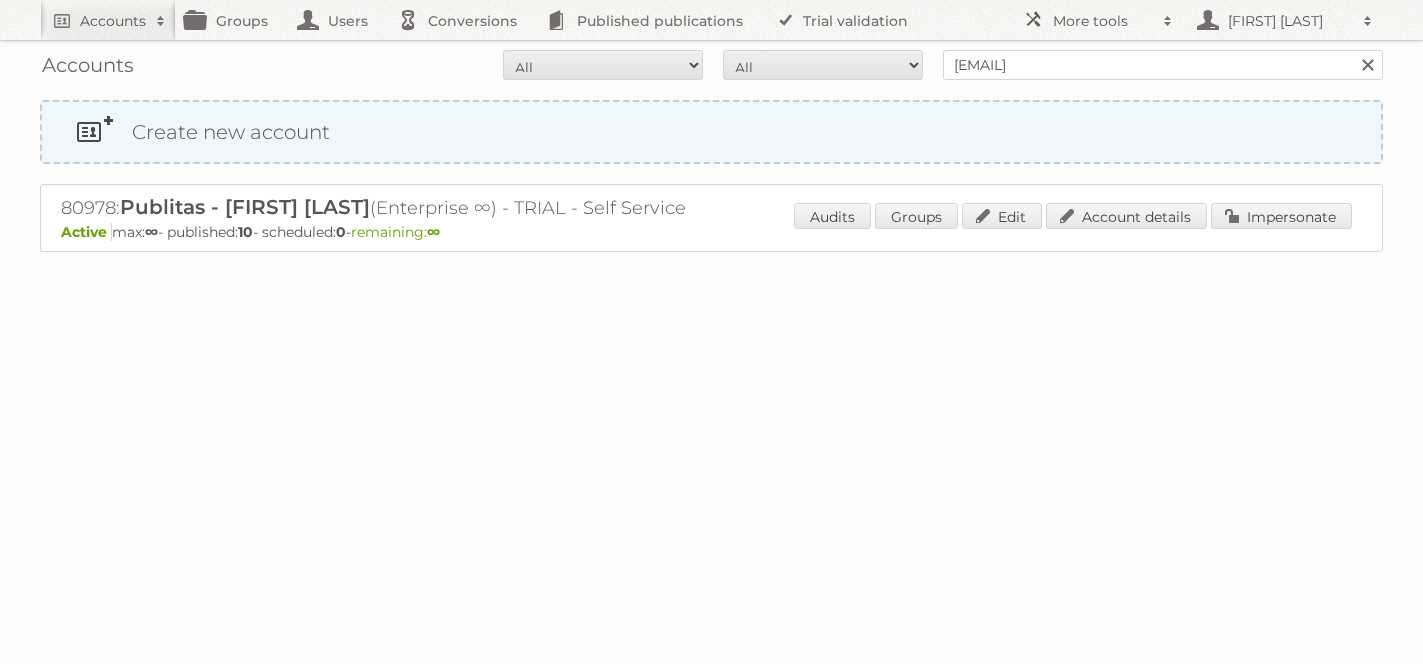 scroll, scrollTop: 0, scrollLeft: 0, axis: both 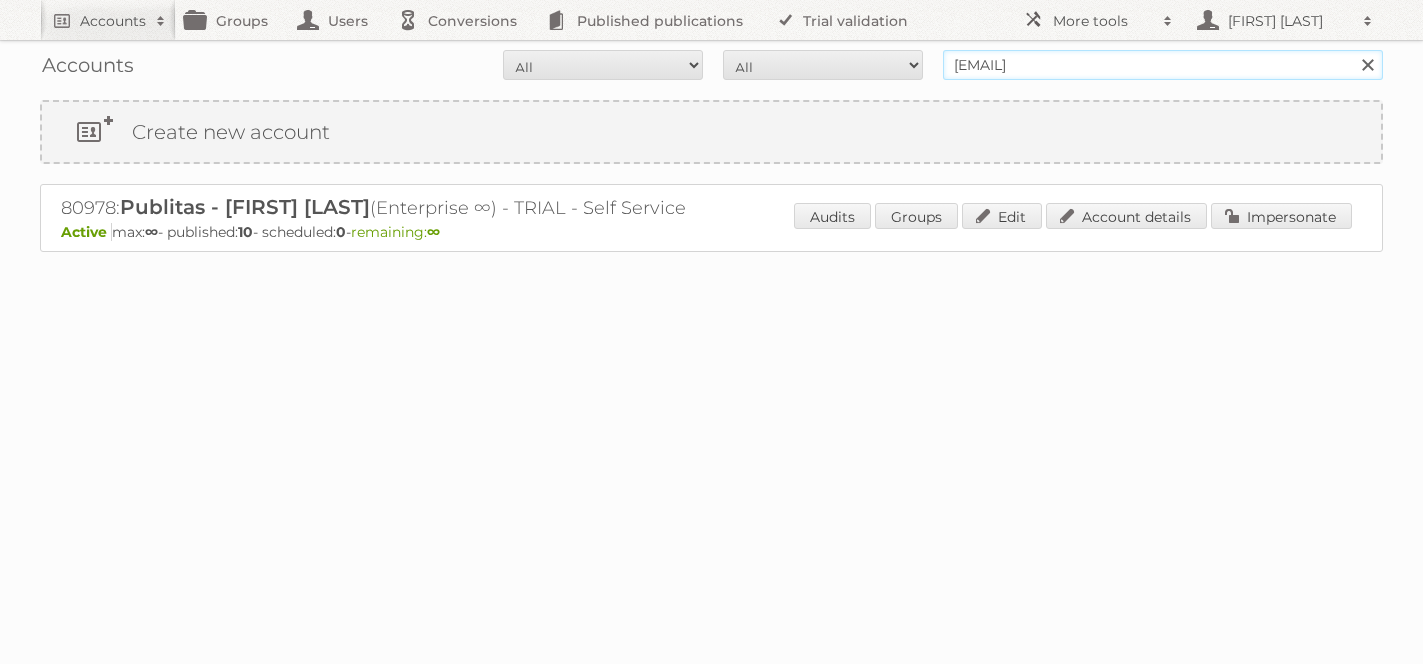 click on "iliana@publitas.com" at bounding box center [1163, 65] 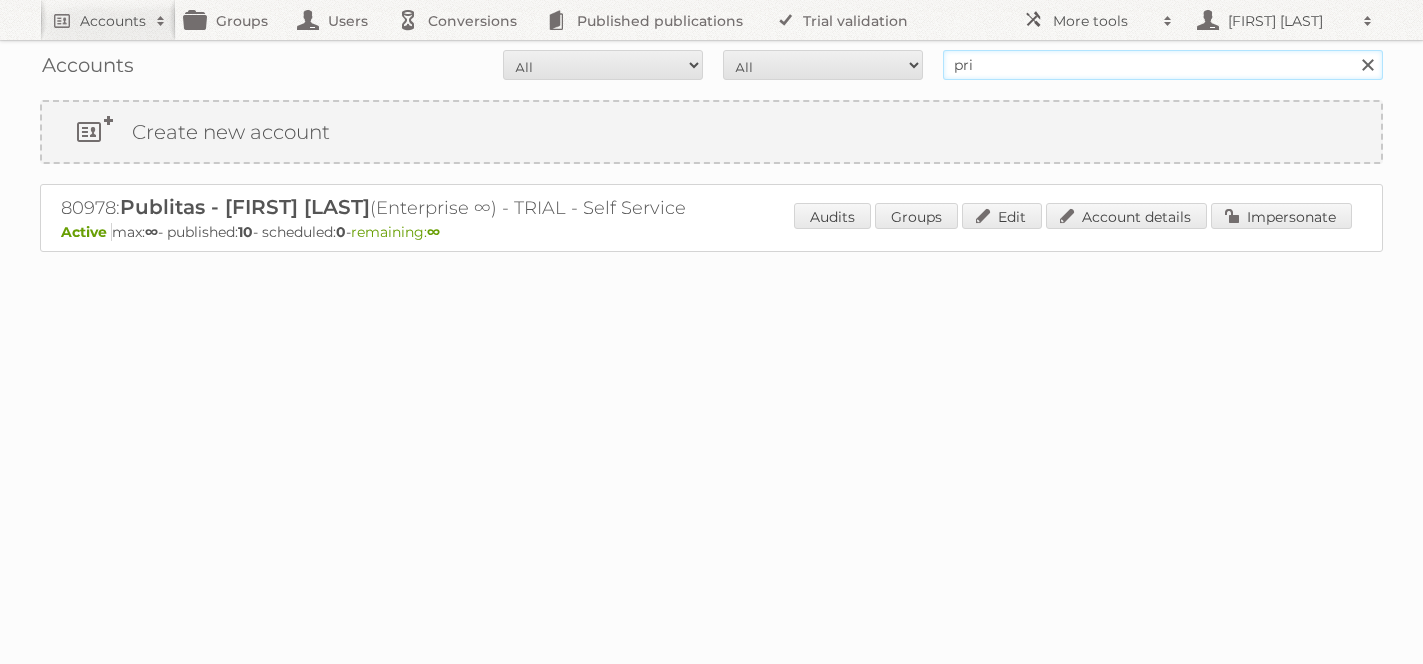 type on "price shoes" 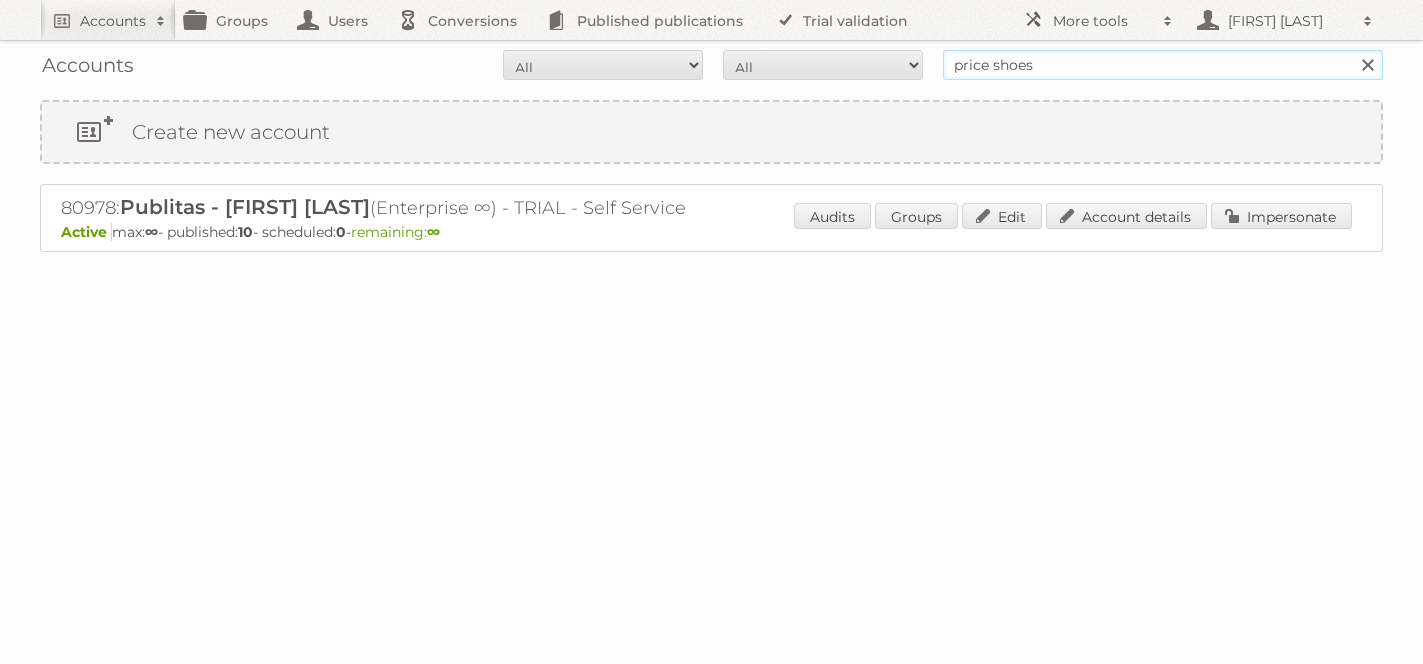click on "Search" at bounding box center [1367, 65] 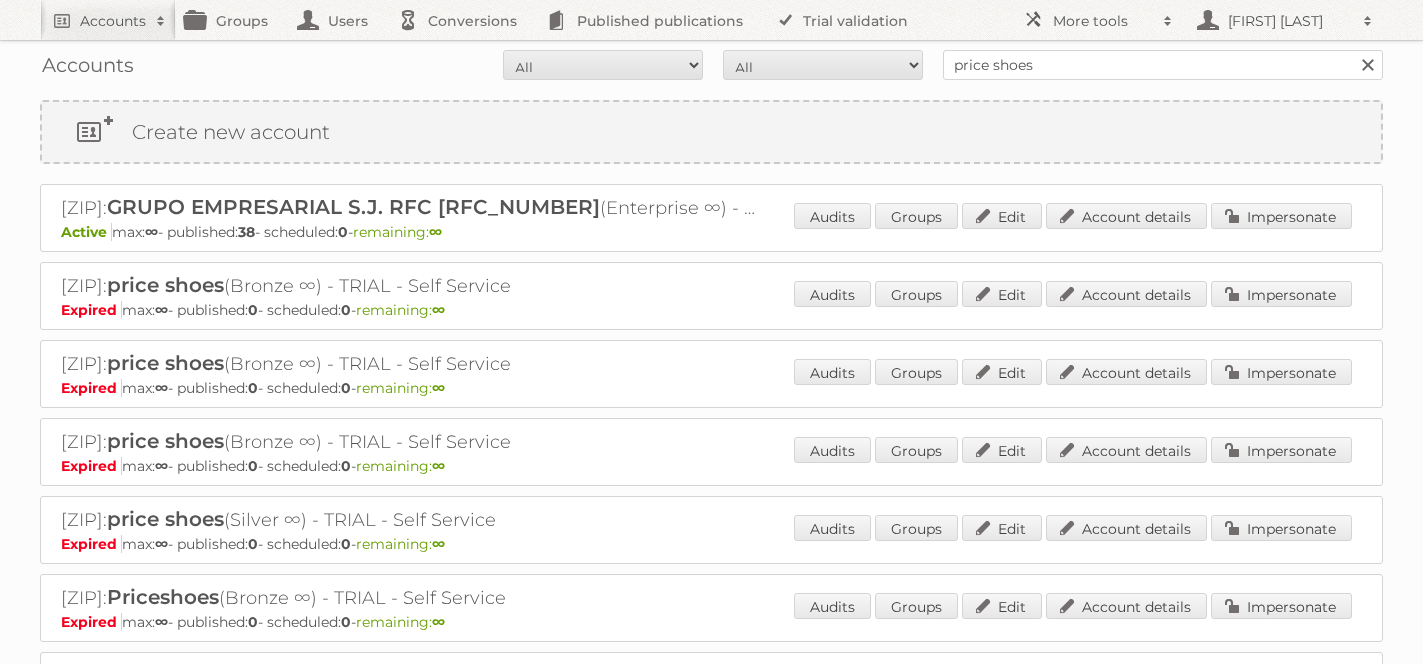 scroll, scrollTop: 0, scrollLeft: 0, axis: both 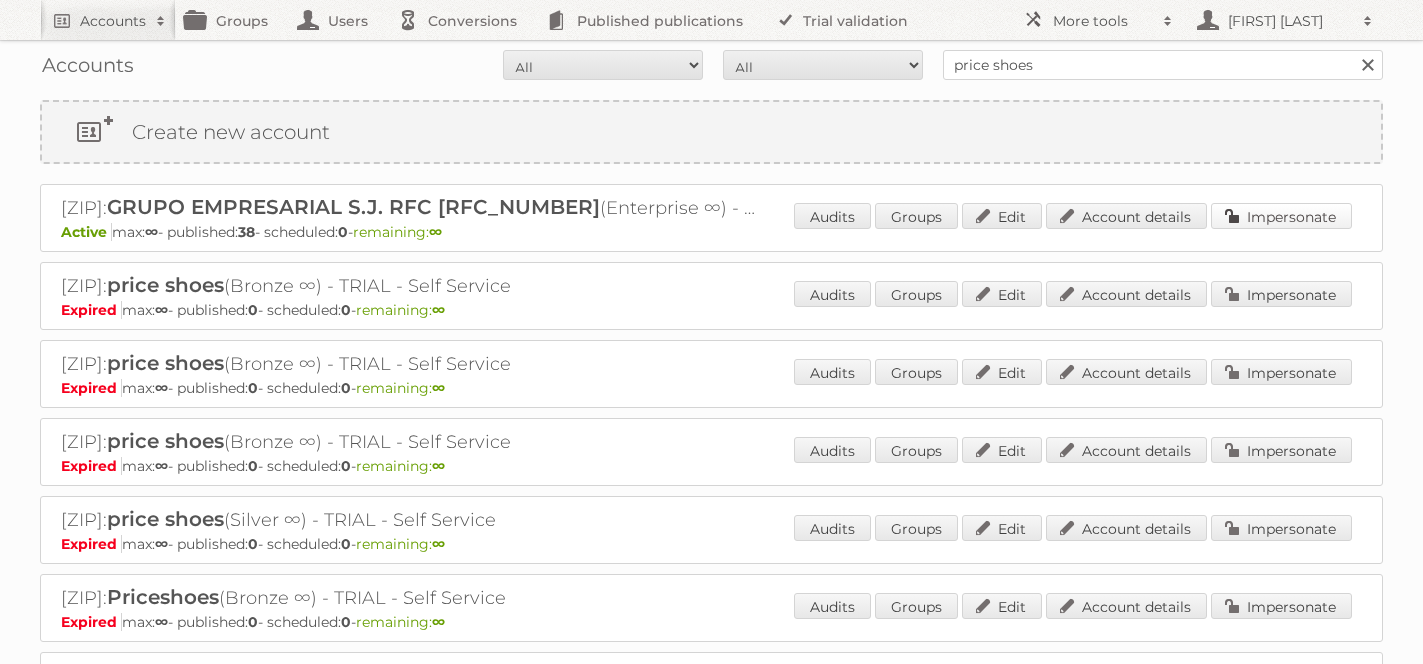 click on "Impersonate" at bounding box center [1281, 216] 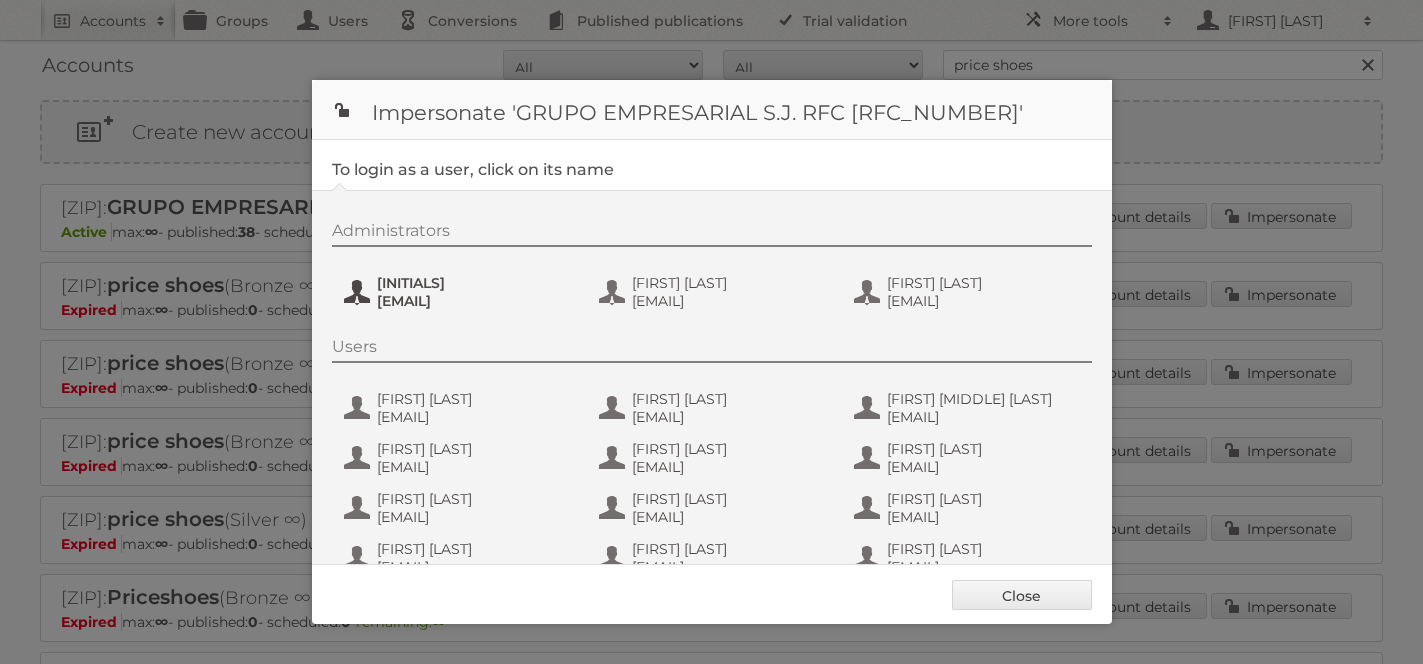 click on "jguillen@priceshoes.com" at bounding box center (474, 301) 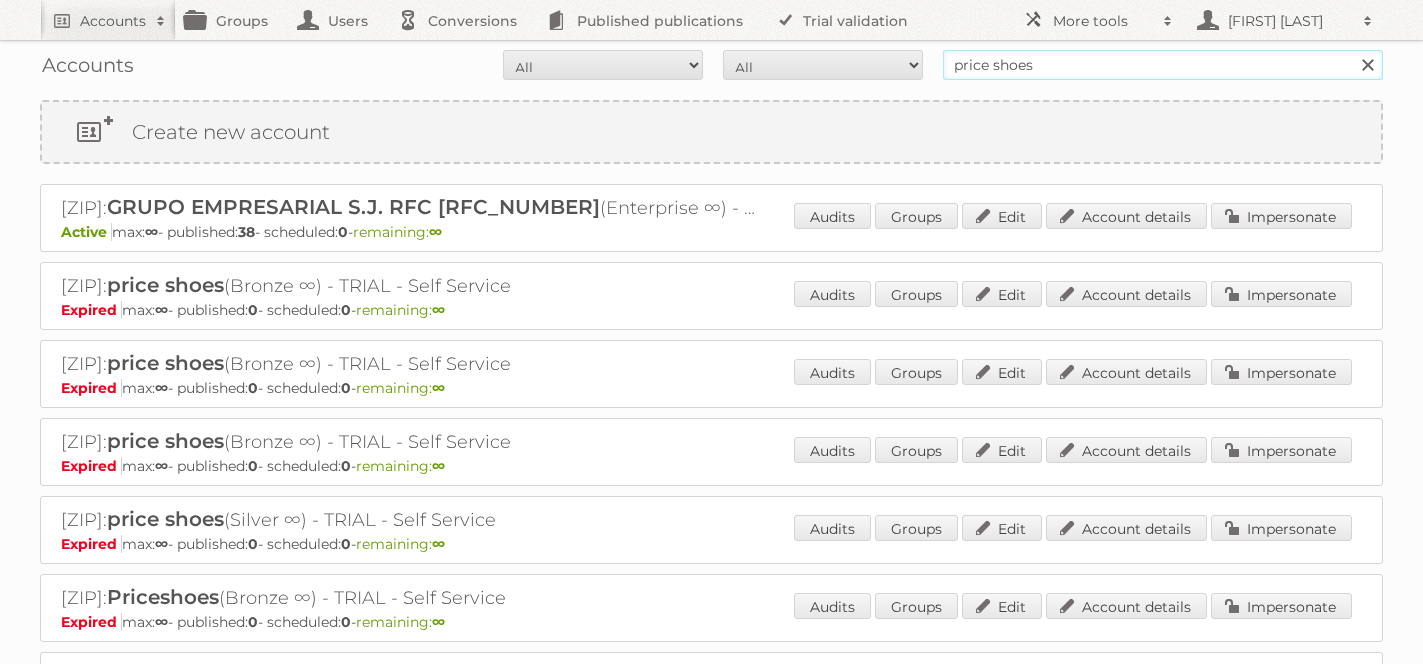 click on "price shoes" at bounding box center [1163, 65] 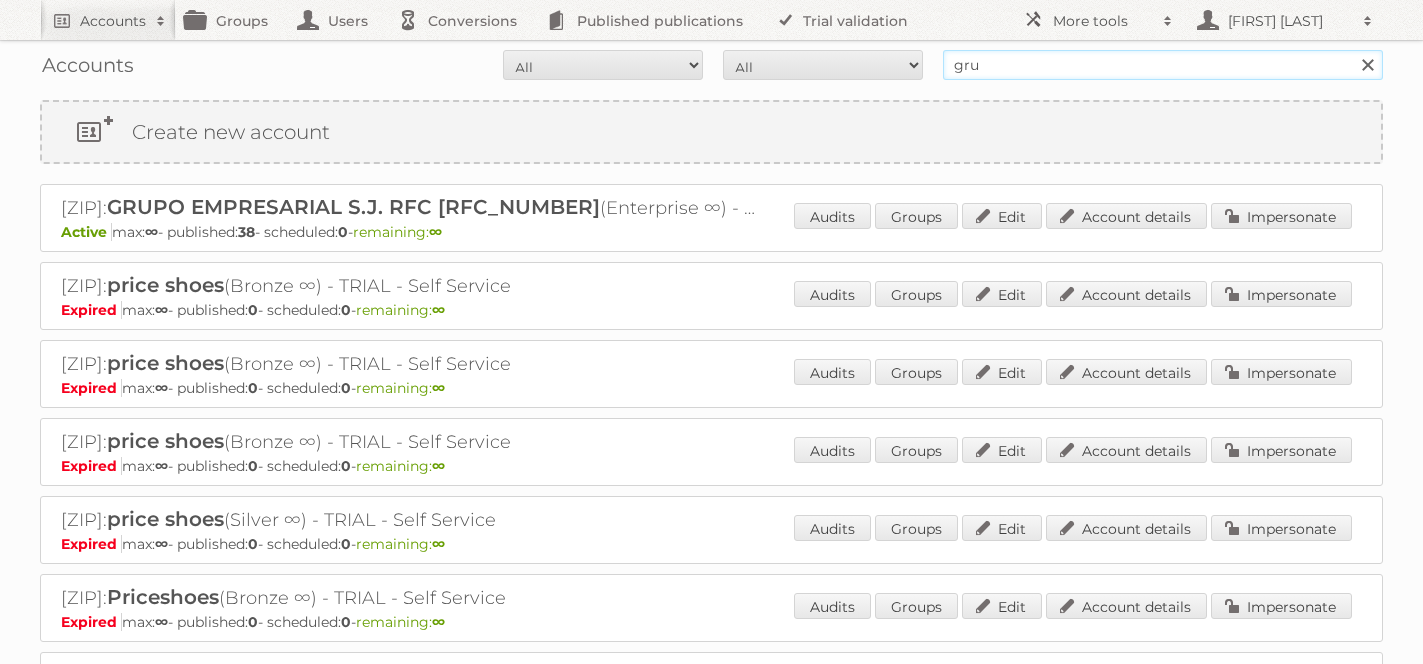 type on "grupo comercial" 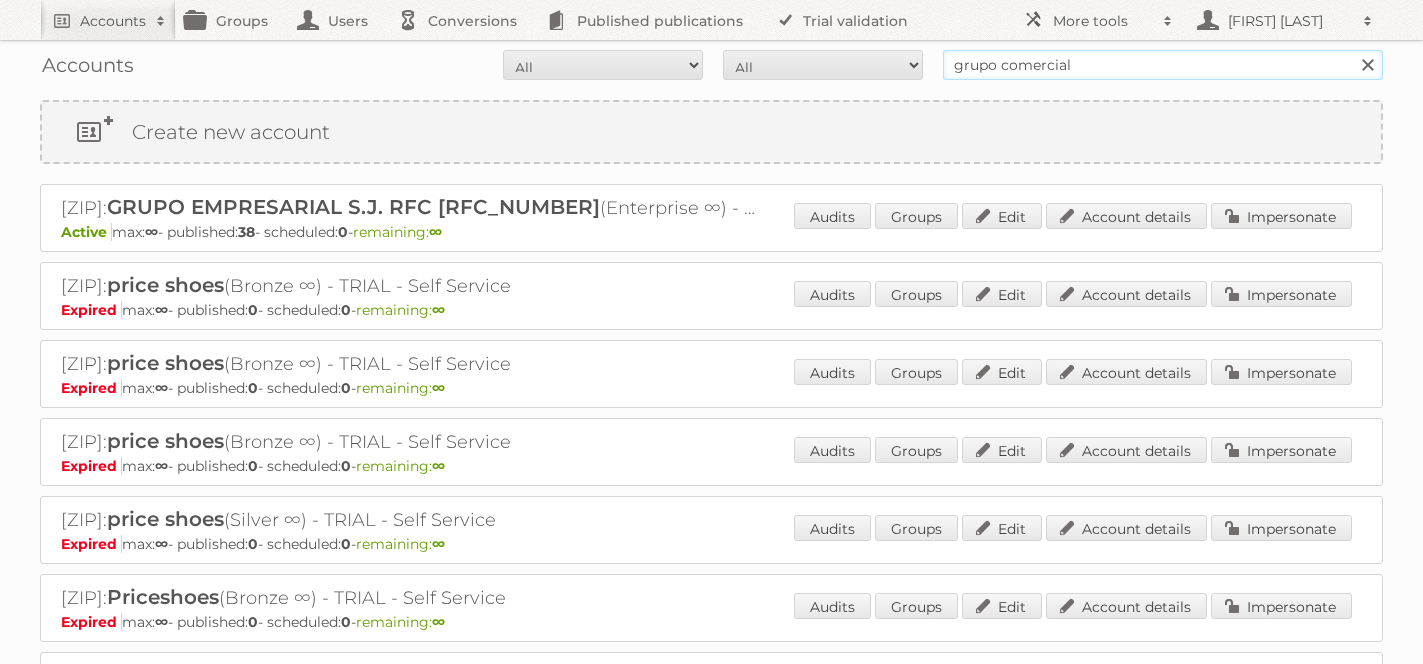 click on "Search" at bounding box center (1367, 65) 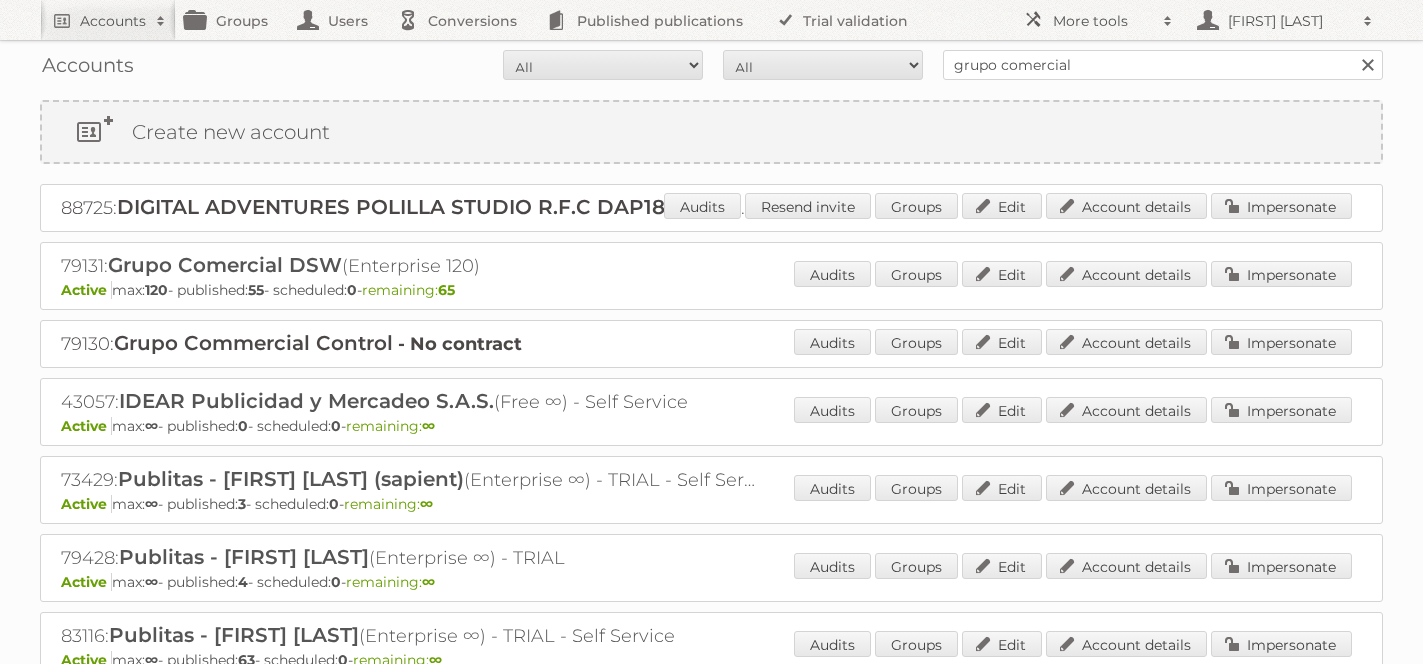scroll, scrollTop: 0, scrollLeft: 0, axis: both 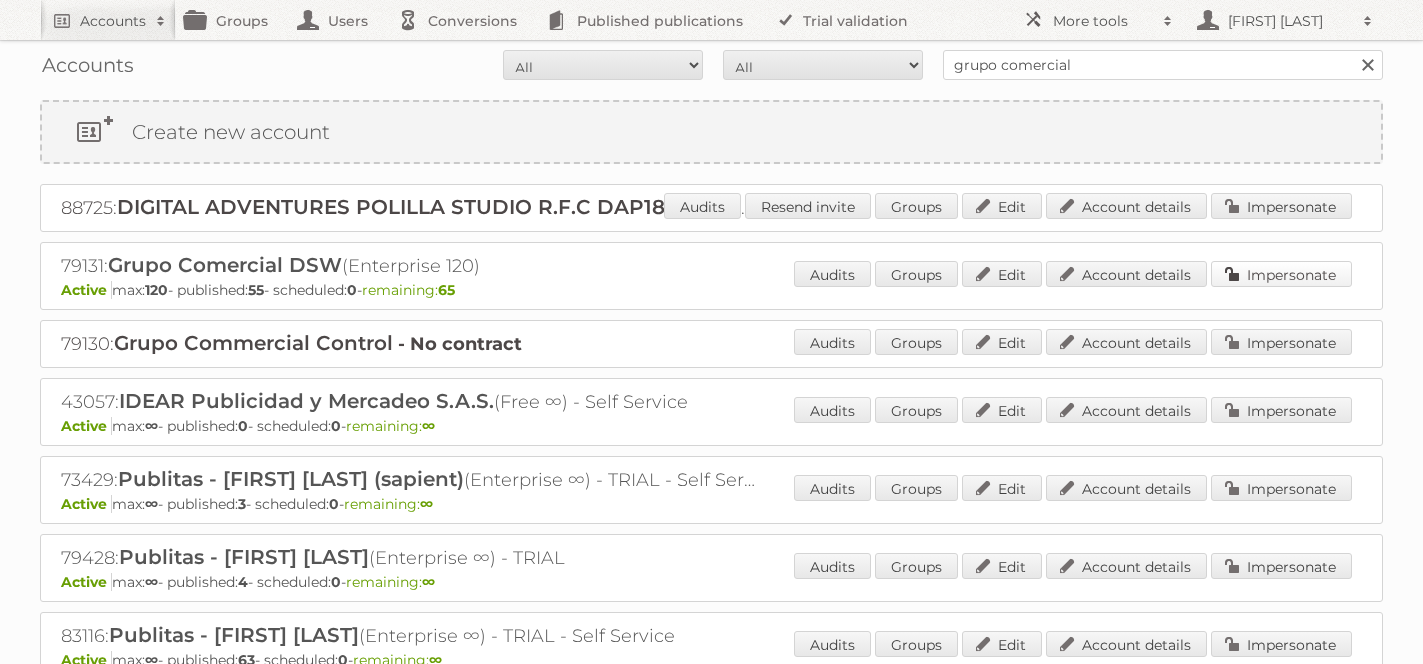 click on "Impersonate" at bounding box center [1281, 274] 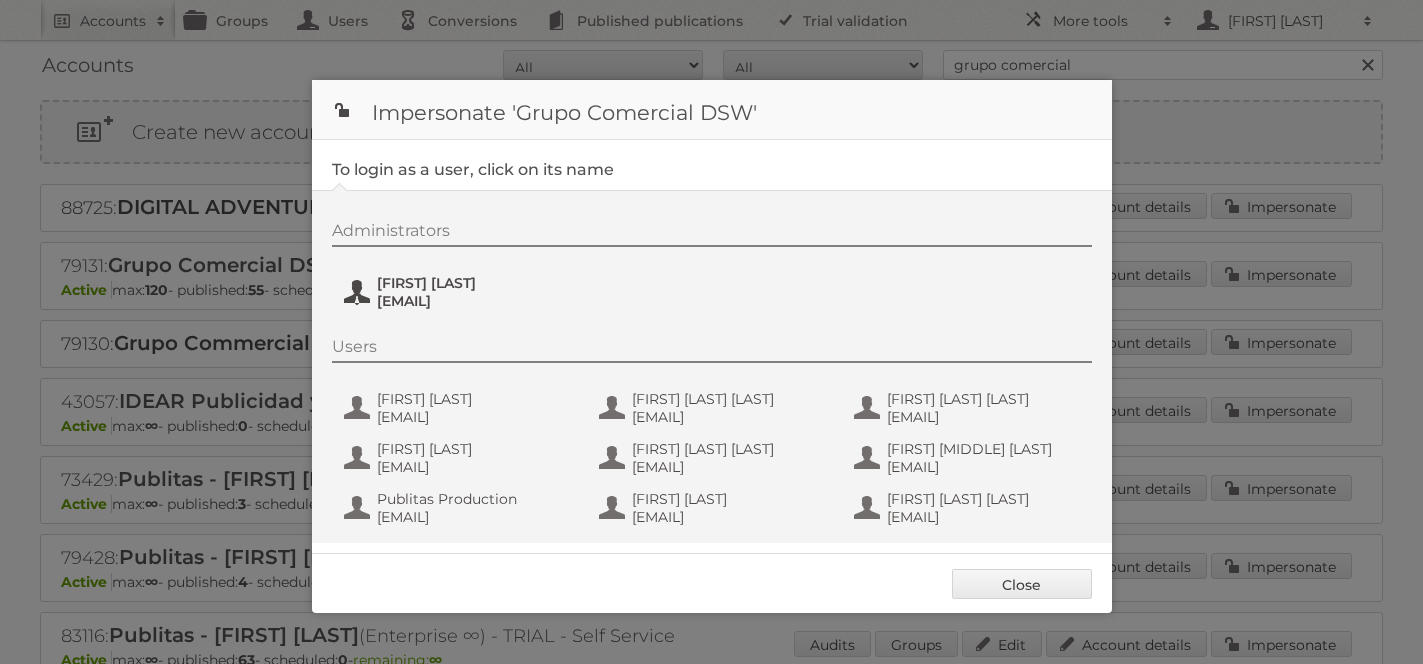 click on "Antonio Pedrazzini" at bounding box center (474, 283) 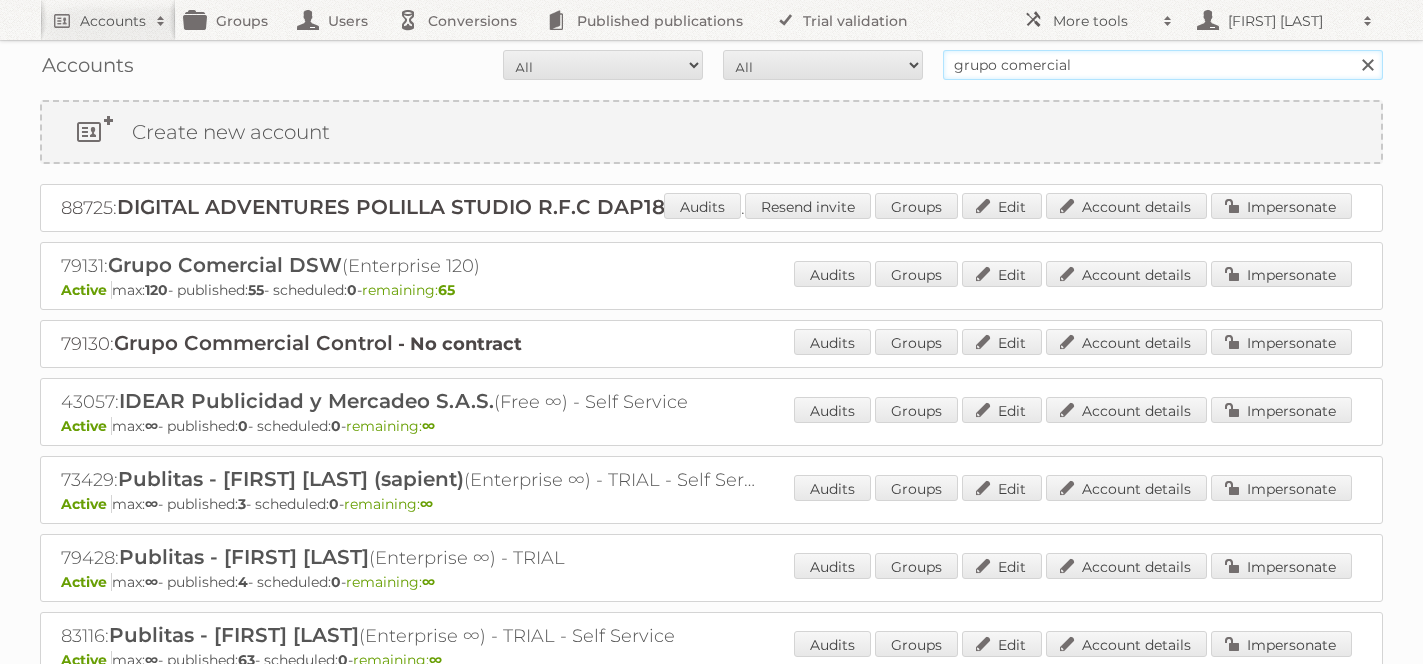 click on "grupo comercial" at bounding box center [1163, 65] 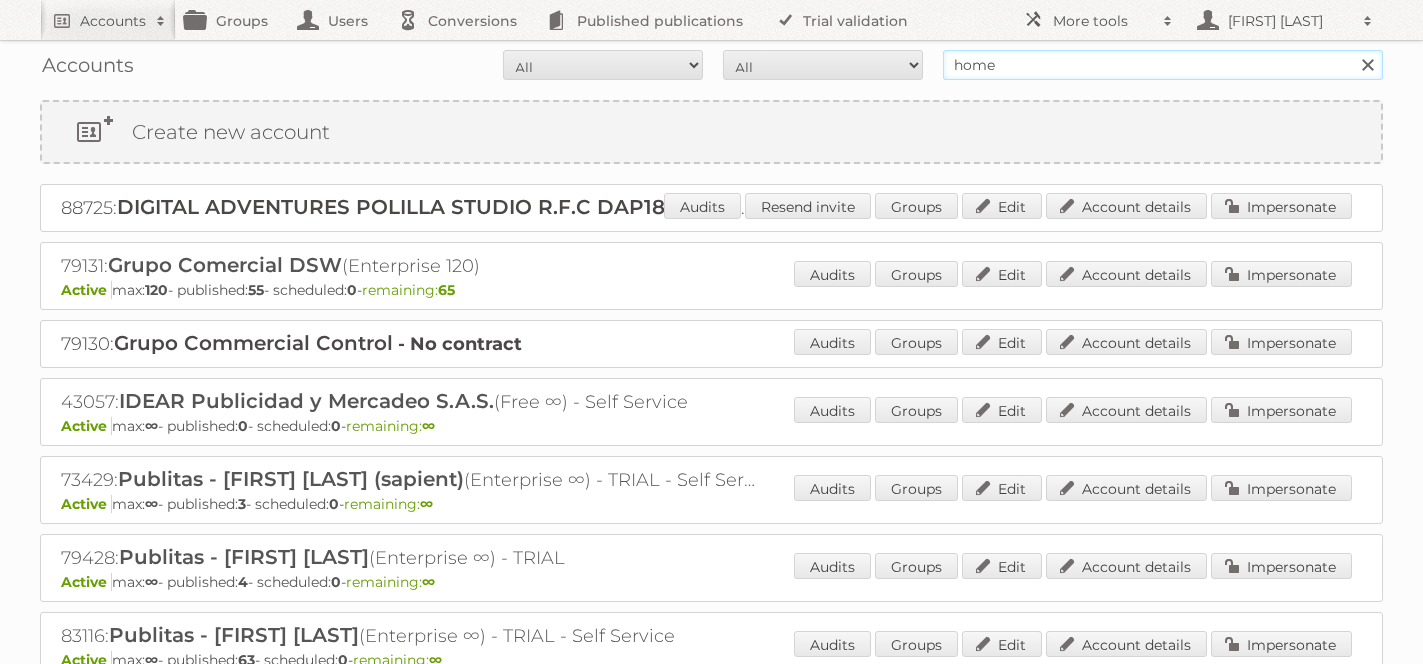 type on "home depot" 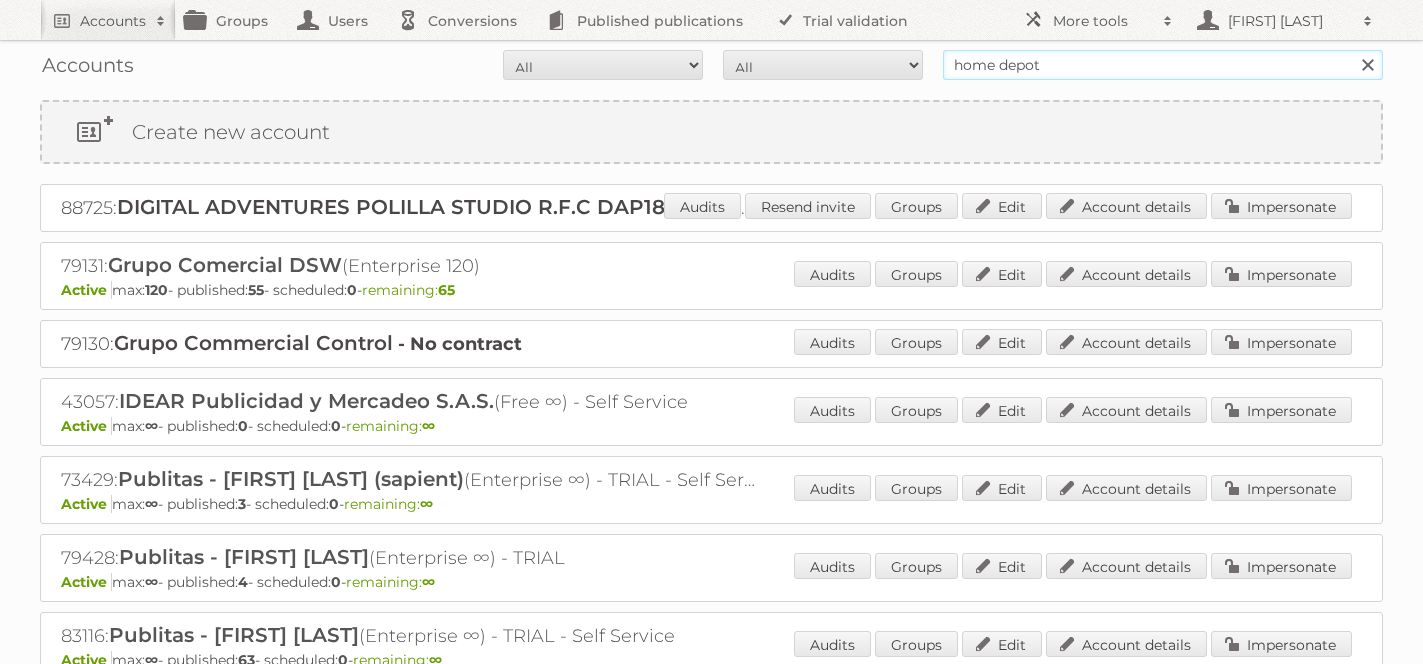 click on "Search" at bounding box center (1367, 65) 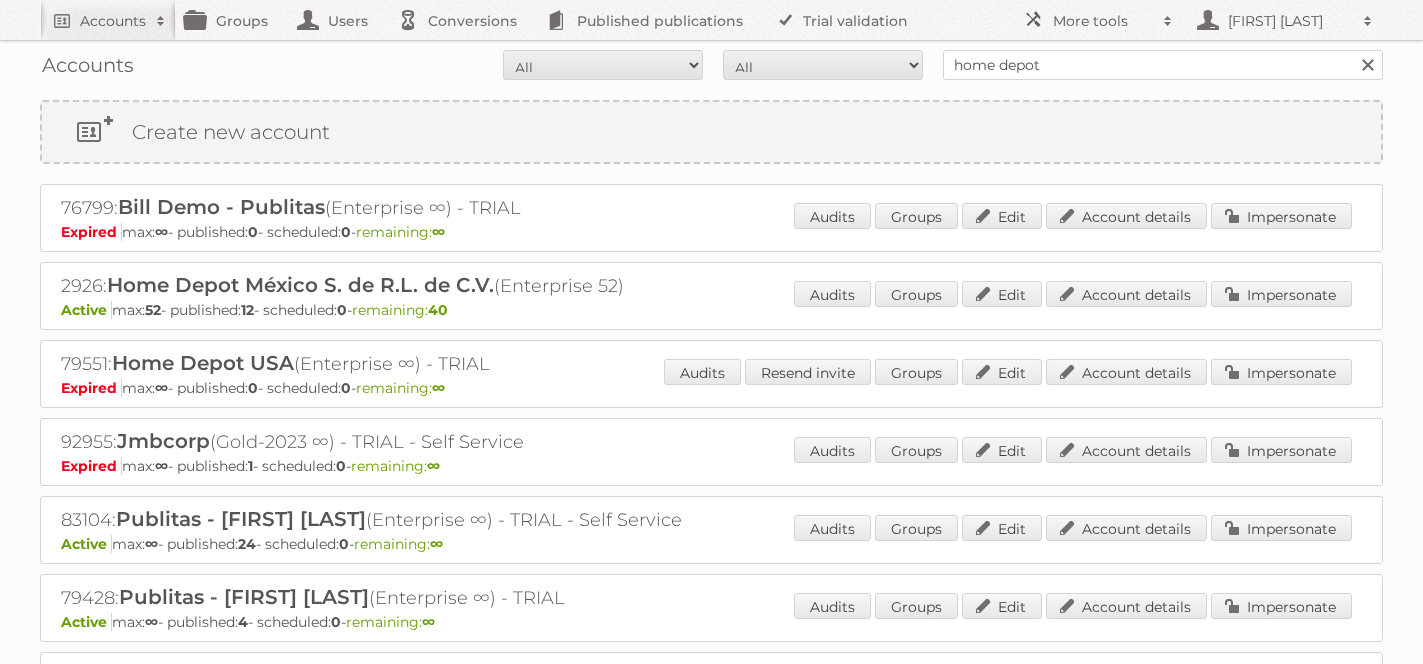 scroll, scrollTop: 0, scrollLeft: 0, axis: both 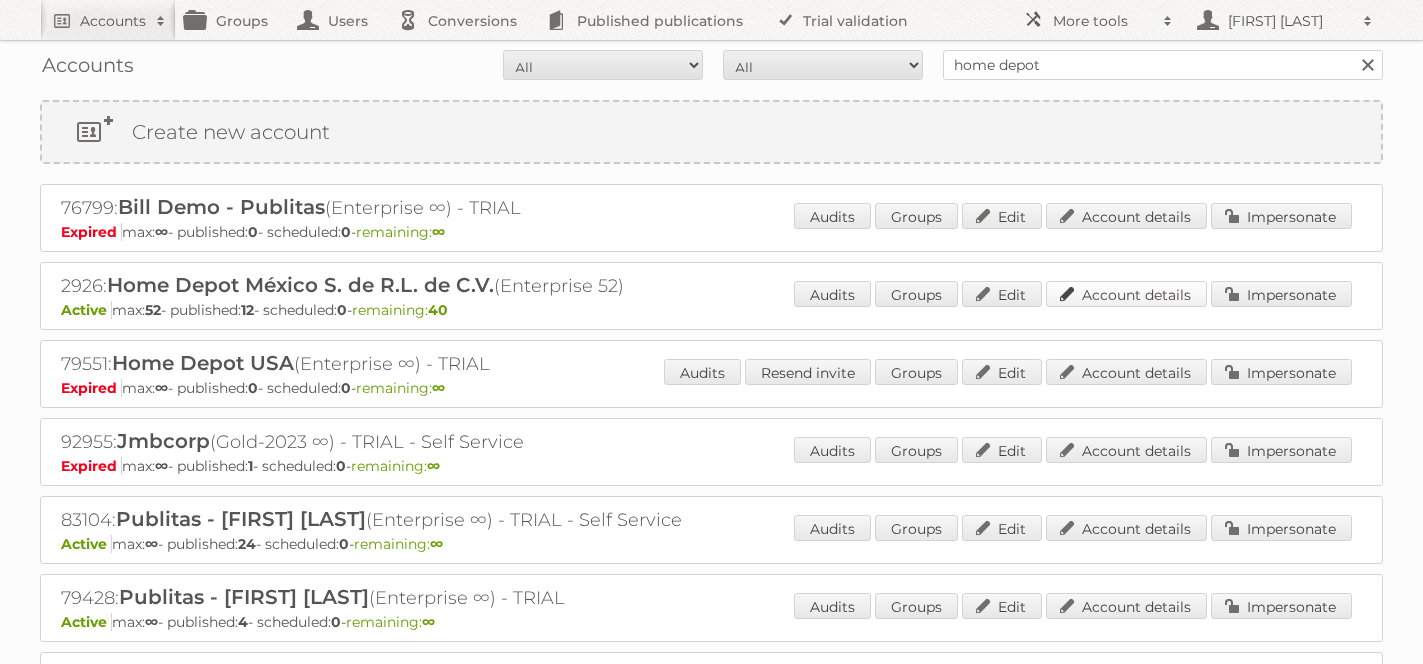click on "Account details" at bounding box center (1126, 294) 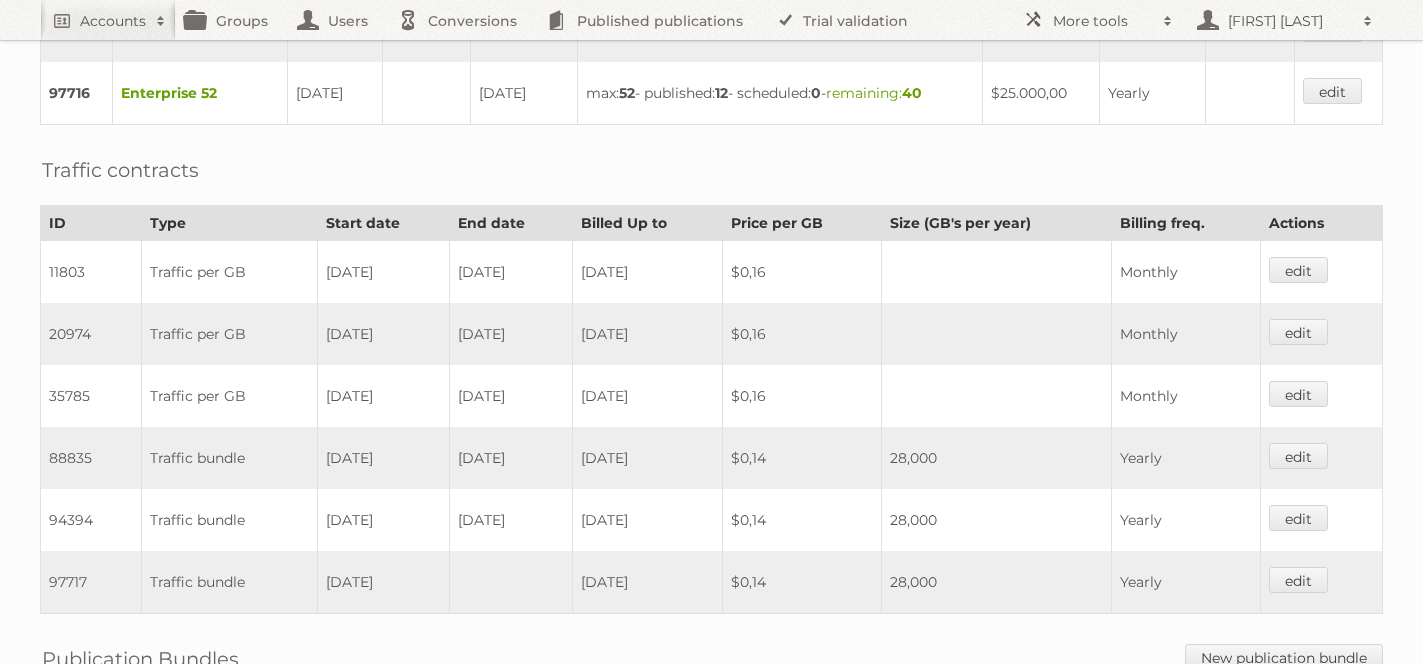 scroll, scrollTop: 0, scrollLeft: 0, axis: both 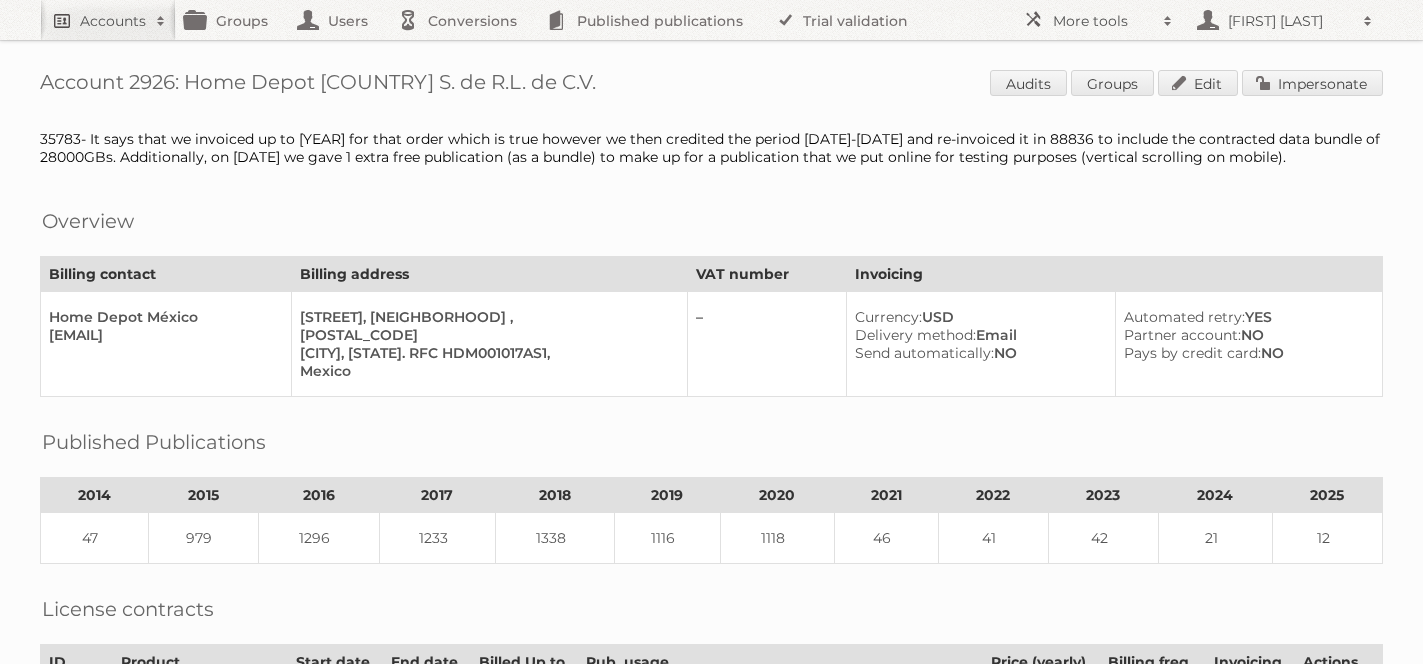 click on "Accounts" at bounding box center (108, 20) 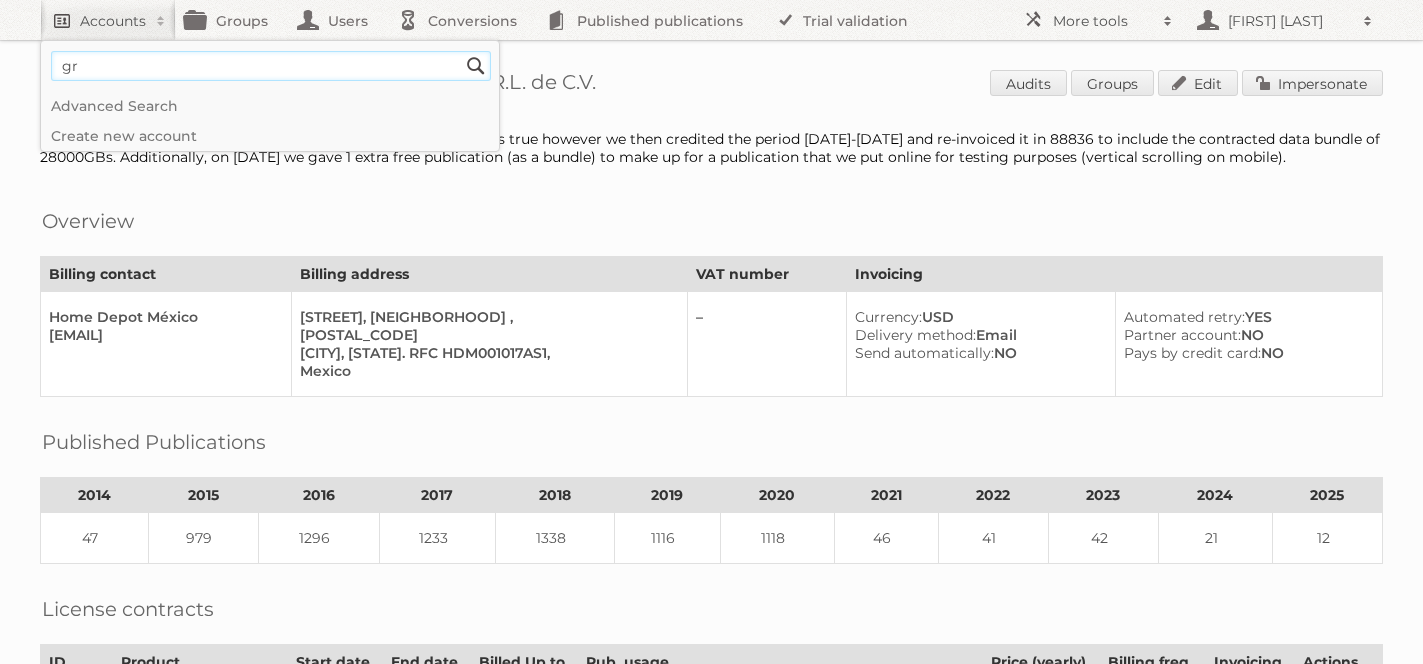 type on "g" 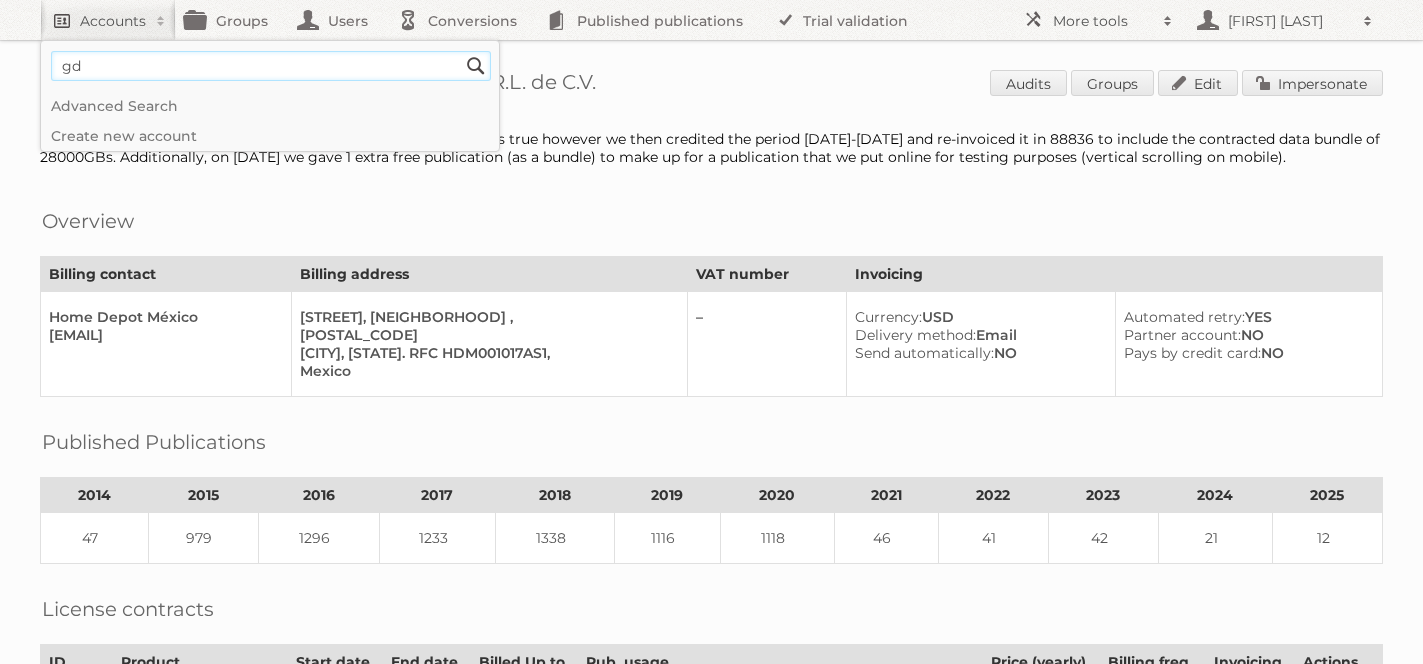 type on "gd mexico" 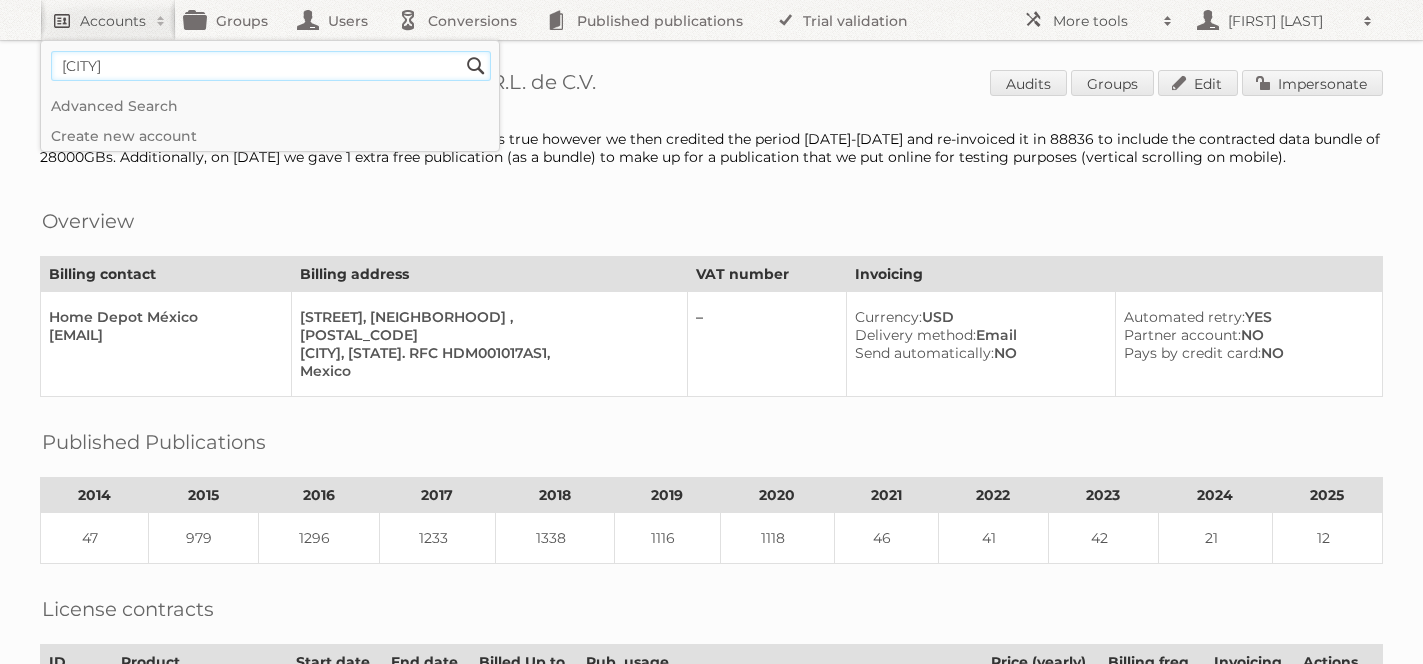 click on "Search" at bounding box center (476, 66) 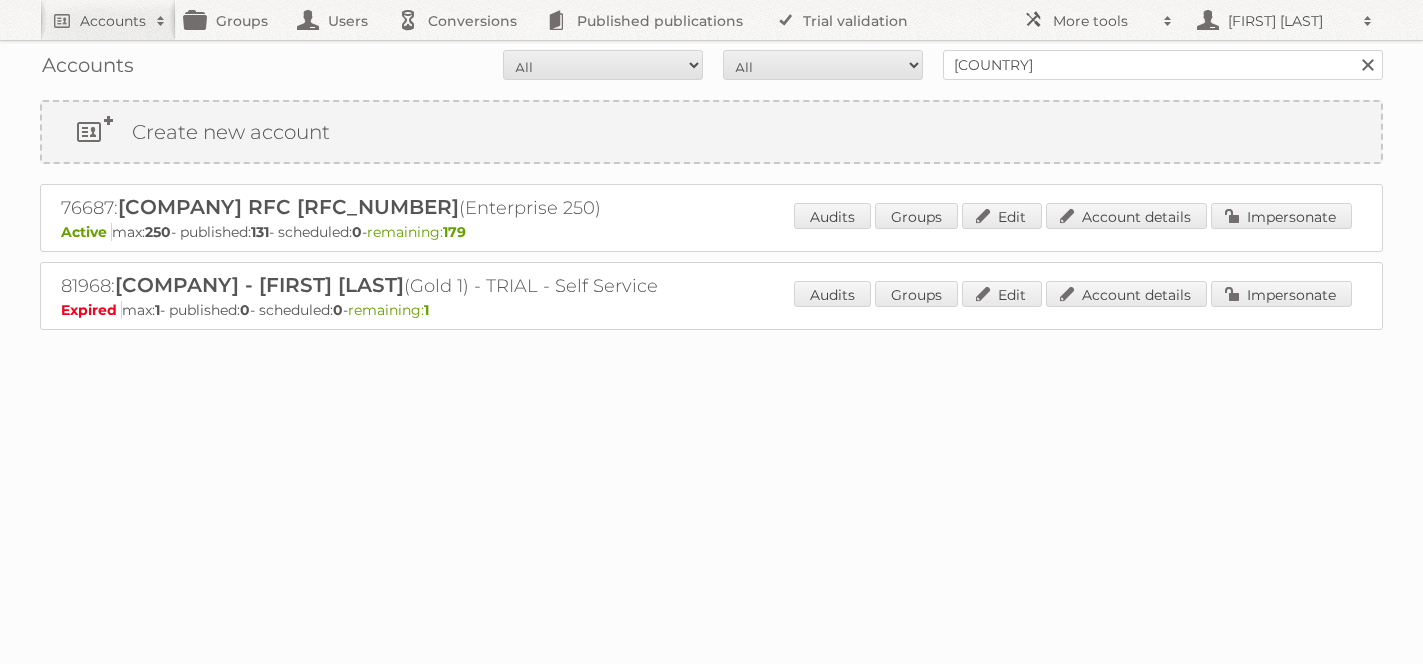 scroll, scrollTop: 0, scrollLeft: 0, axis: both 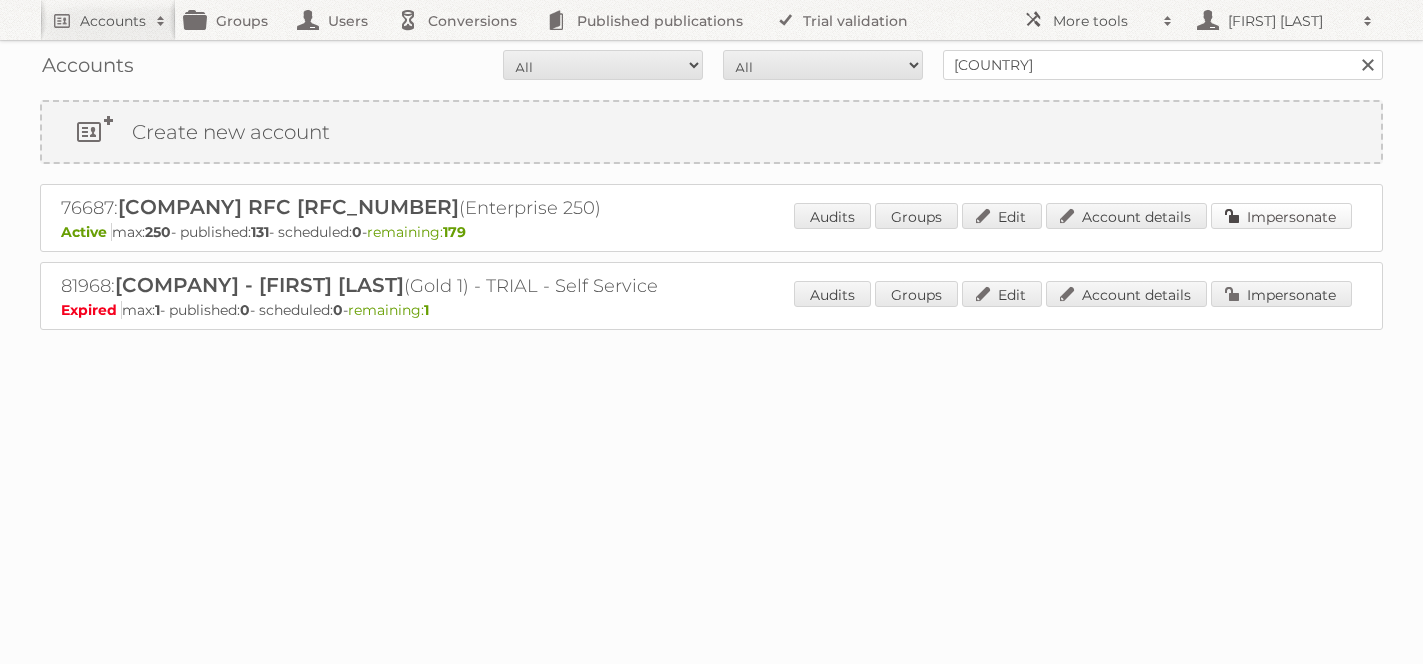 click on "Impersonate" at bounding box center (1281, 216) 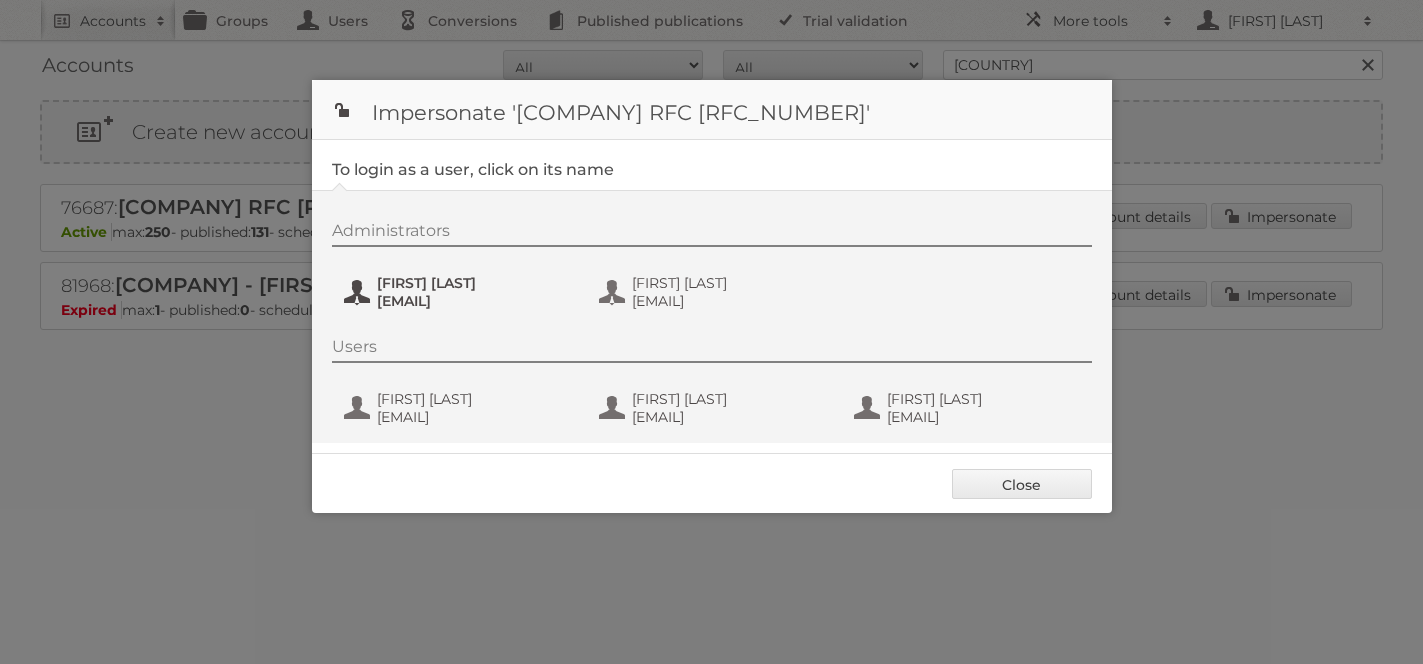 click on "[FIRST] [LAST]" at bounding box center (474, 283) 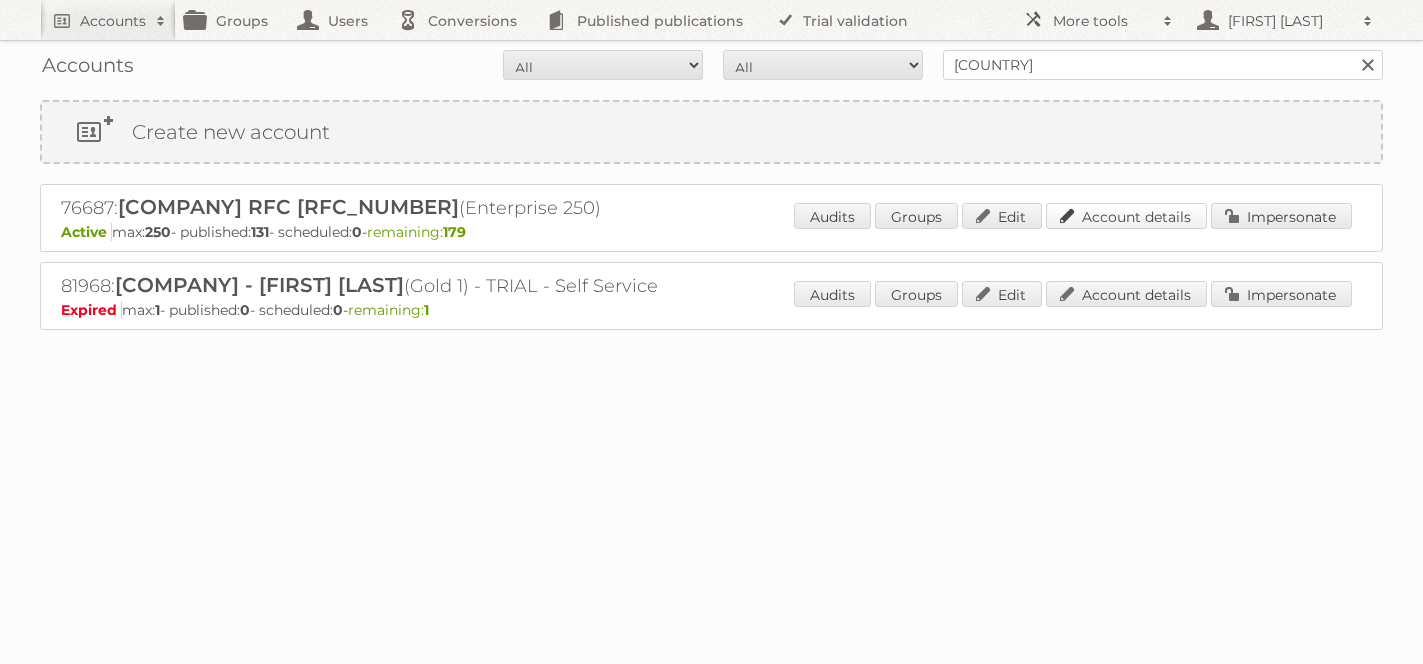 click on "Account details" at bounding box center [1126, 216] 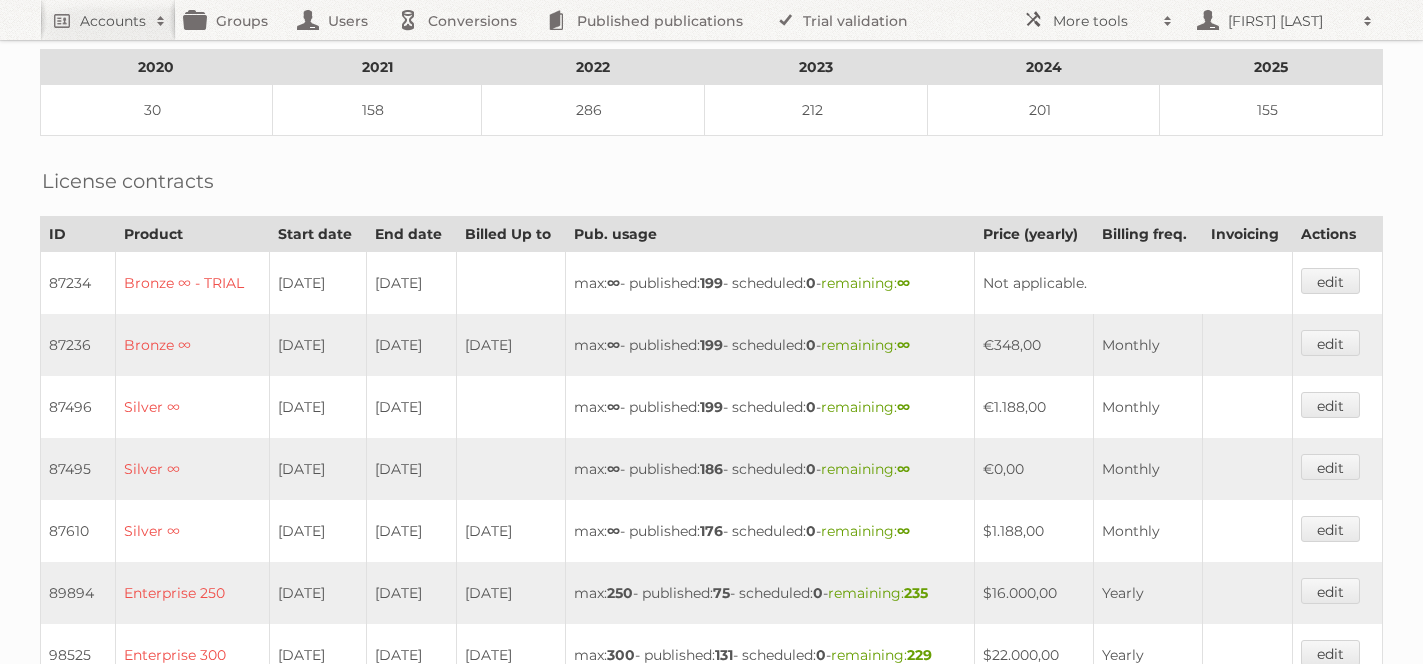 scroll, scrollTop: 0, scrollLeft: 0, axis: both 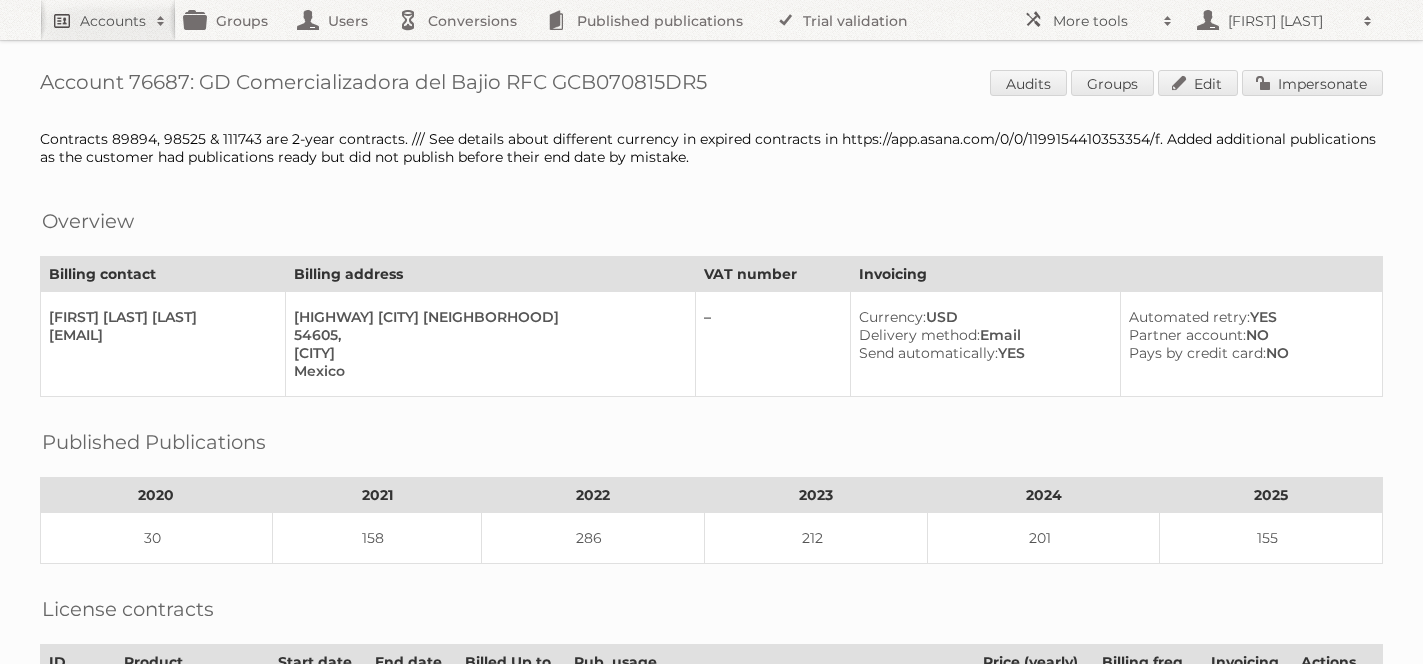 click on "Accounts" at bounding box center (108, 20) 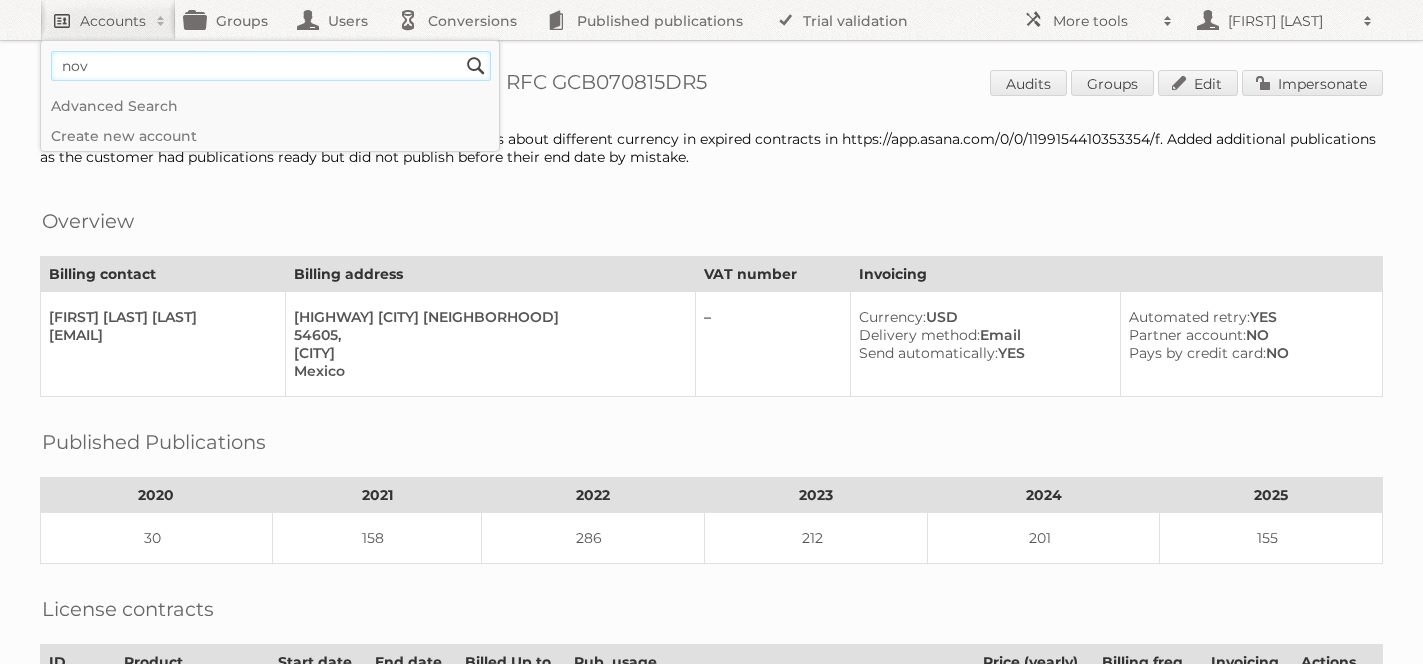 type on "novey" 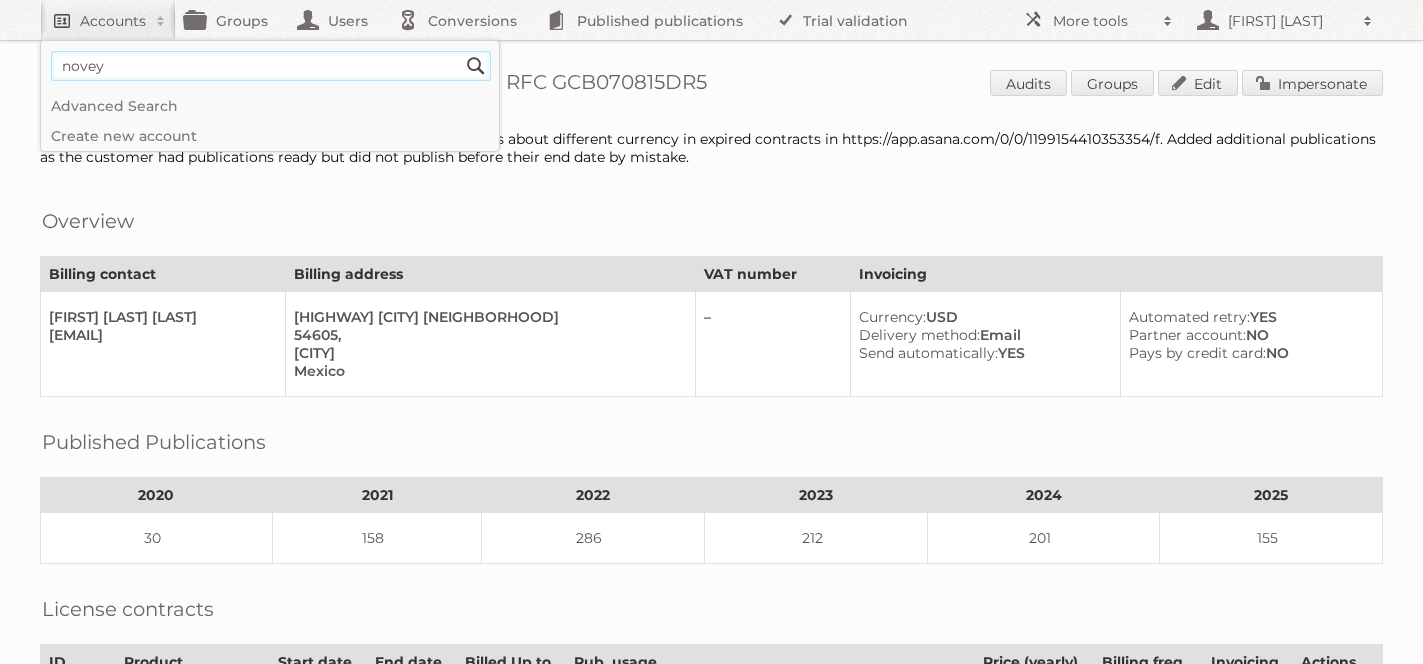 click on "Search" at bounding box center (476, 66) 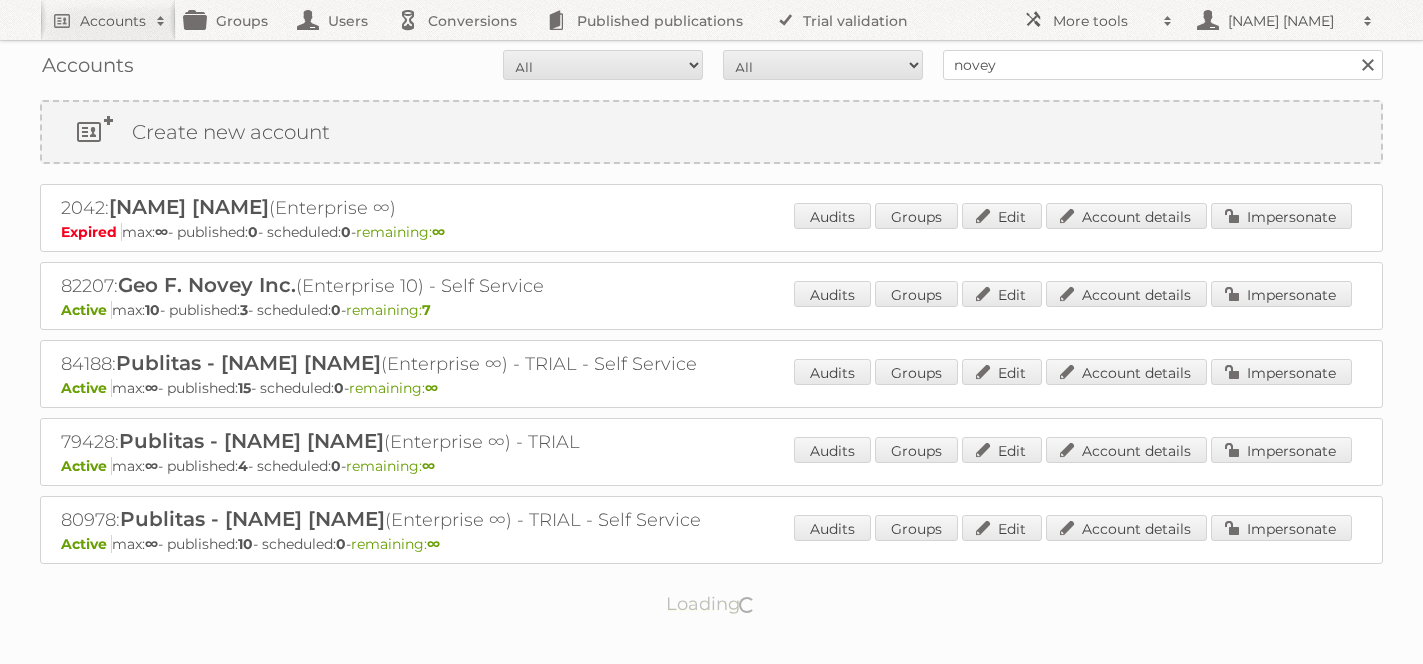 scroll, scrollTop: 37, scrollLeft: 0, axis: vertical 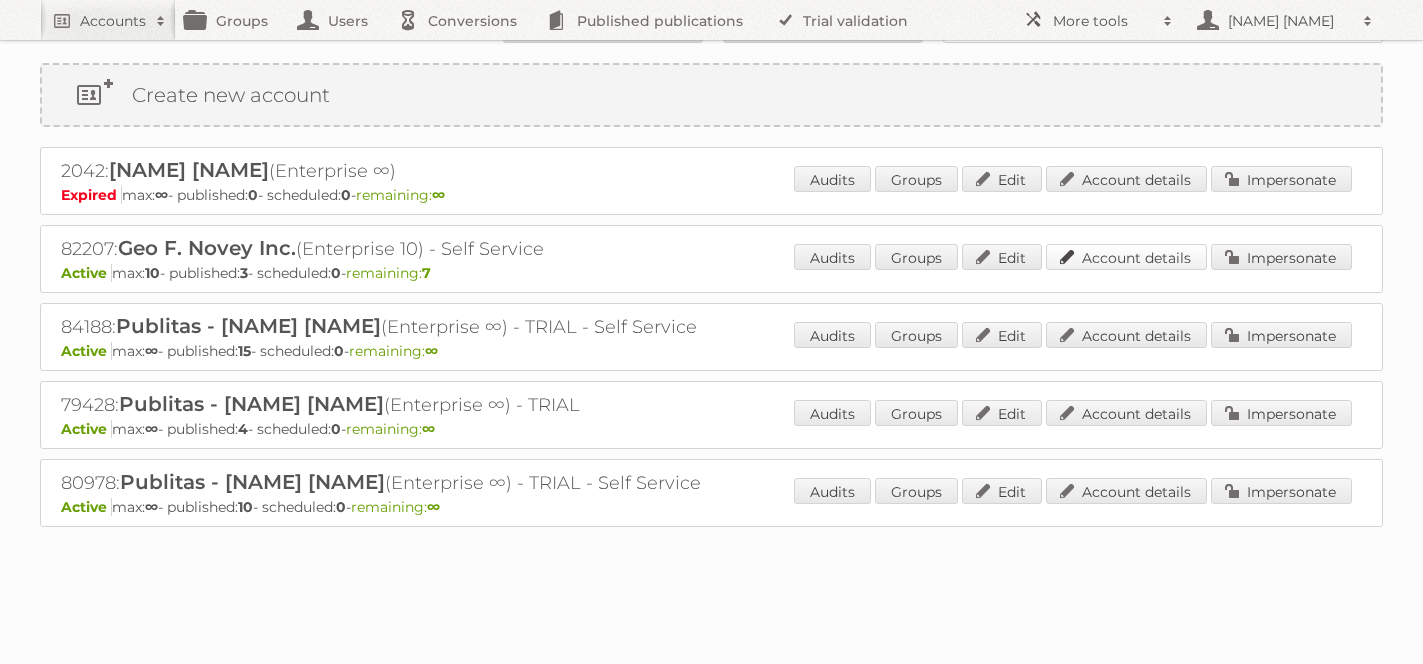 click on "Account details" at bounding box center (1126, 257) 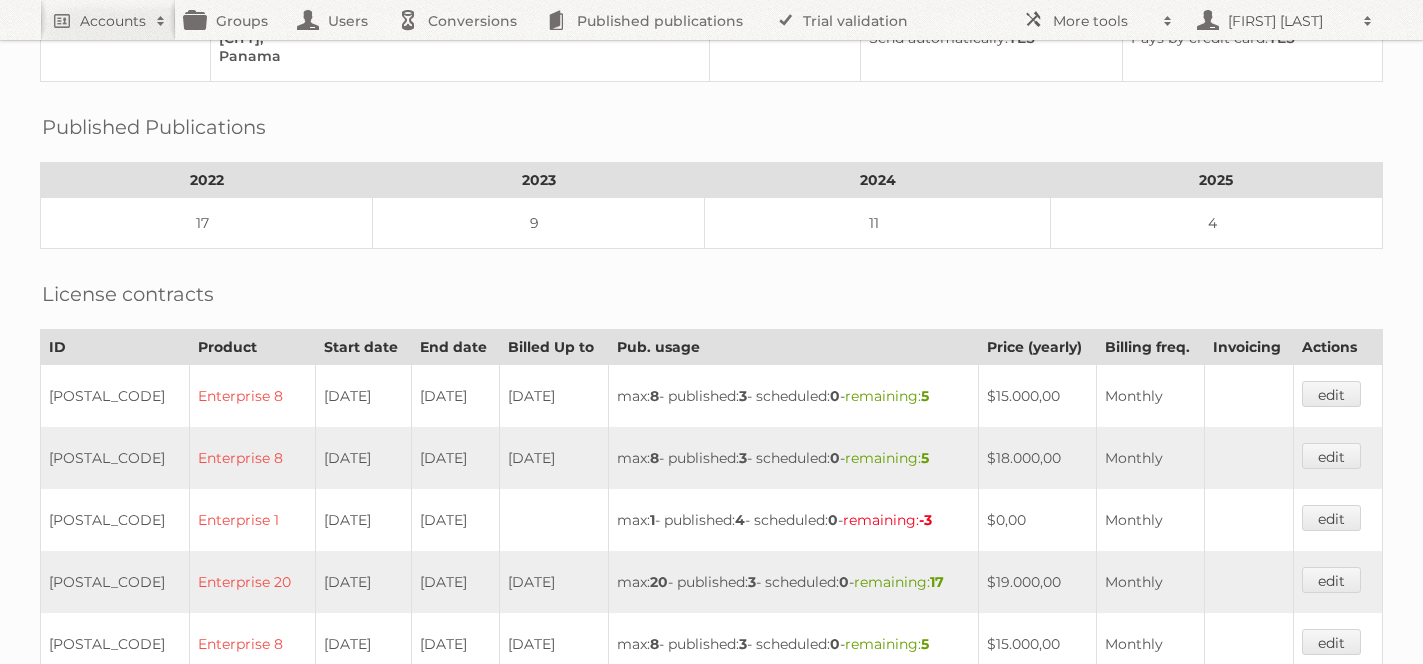 scroll, scrollTop: 0, scrollLeft: 0, axis: both 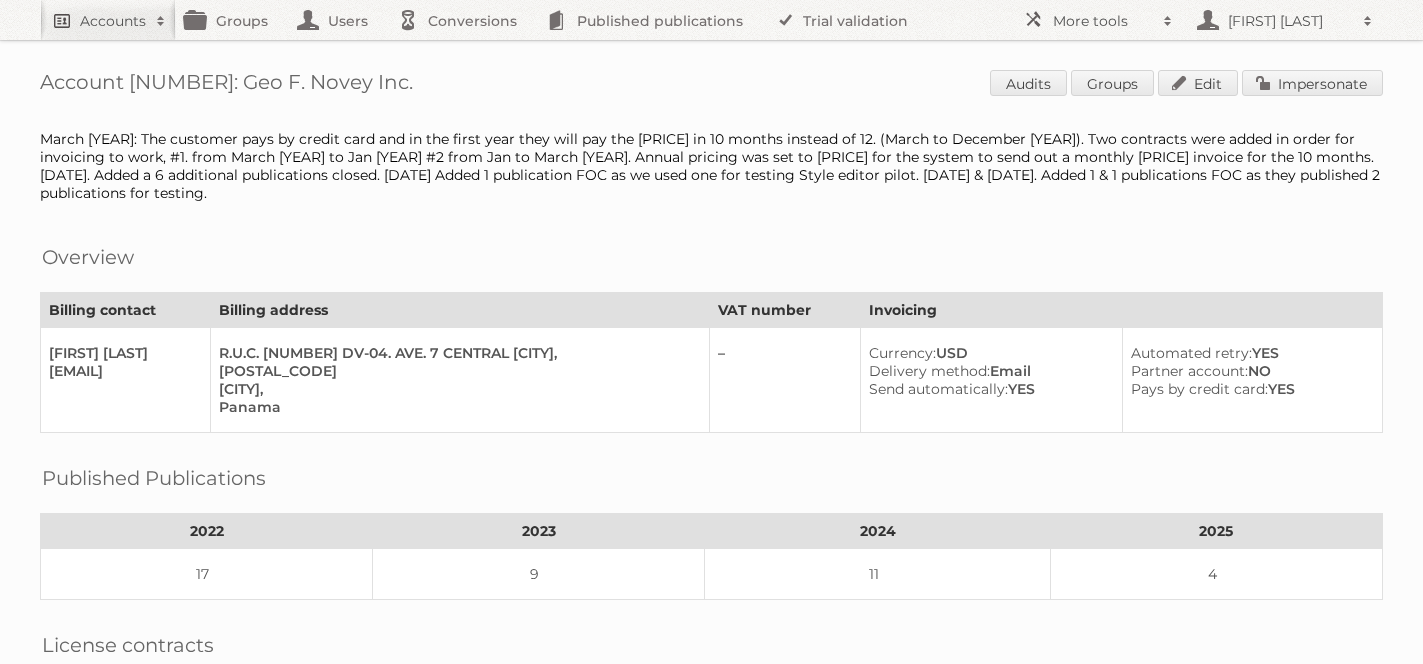click on "Accounts" at bounding box center [108, 20] 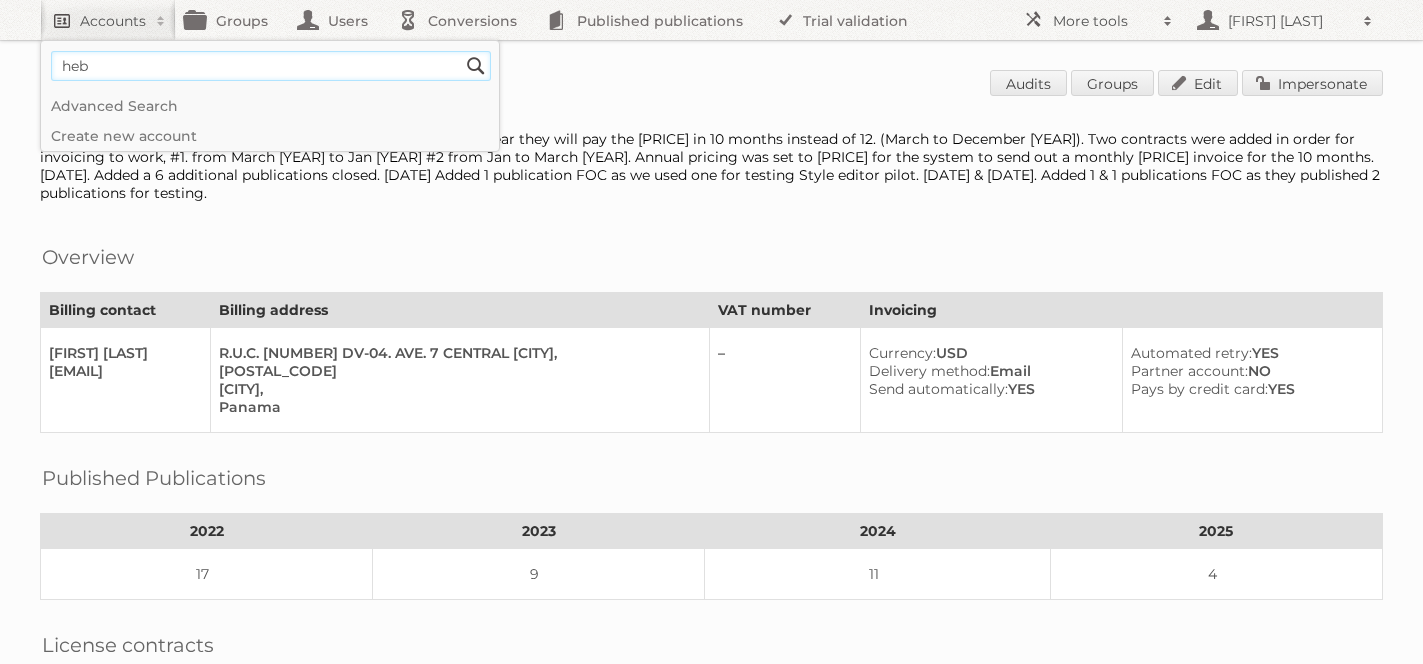 type on "heb" 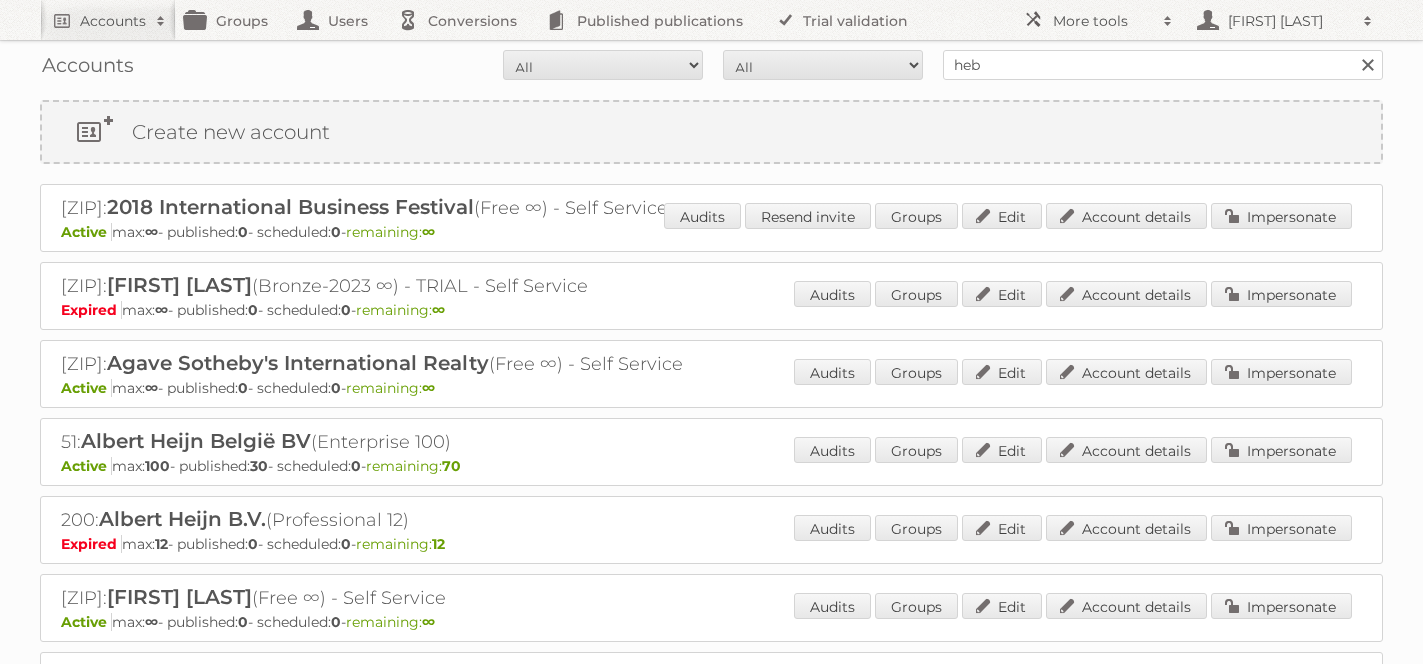 scroll, scrollTop: 0, scrollLeft: 0, axis: both 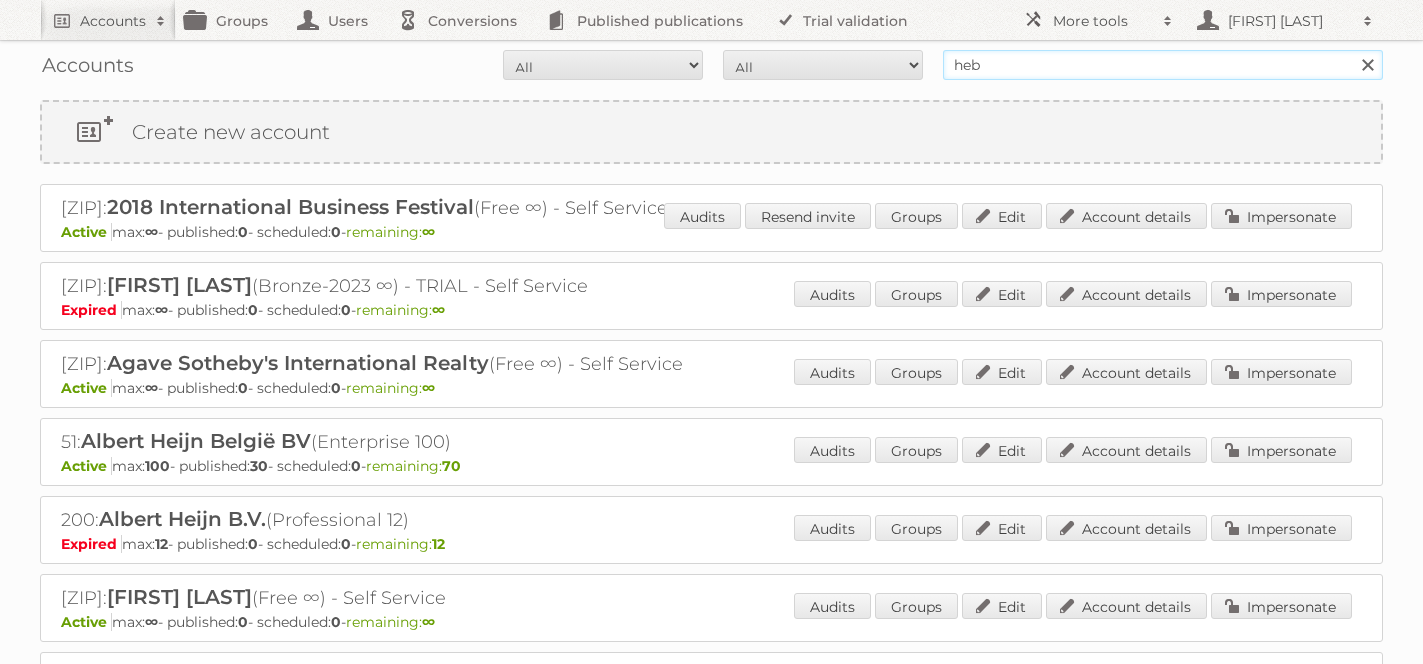 click on "heb" at bounding box center [1163, 65] 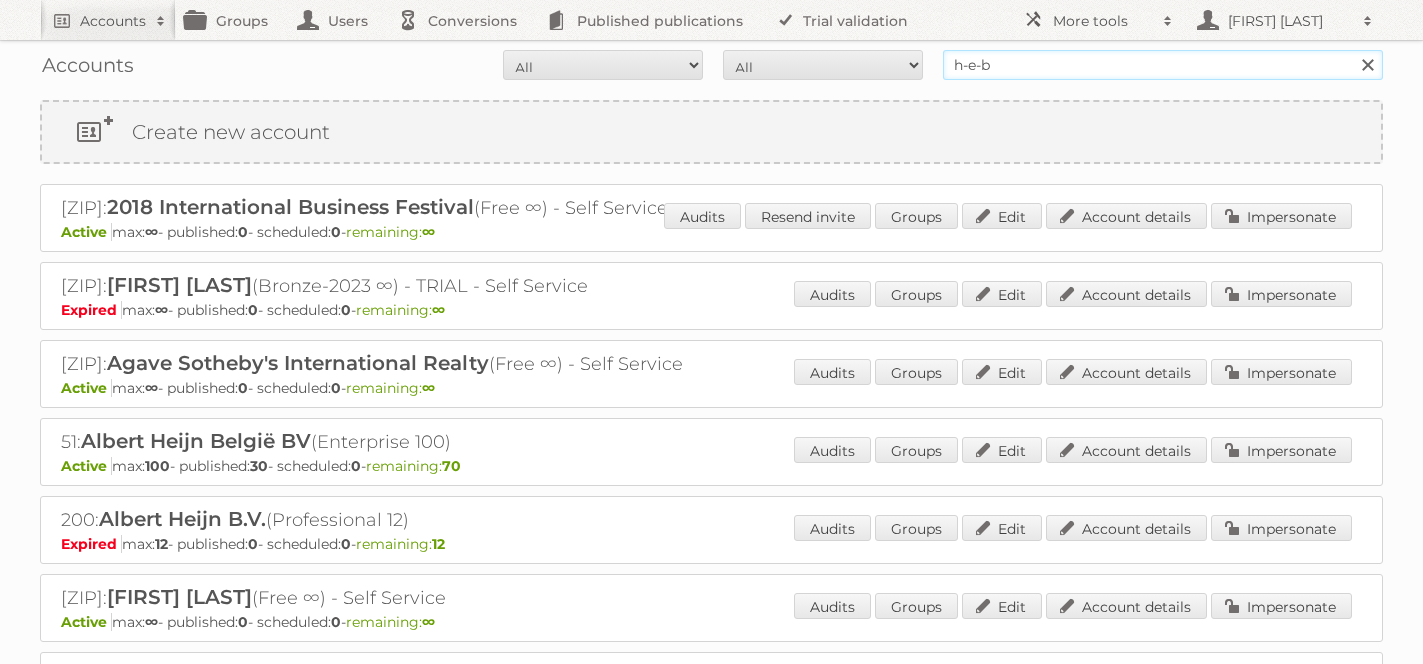 type on "h-e-b" 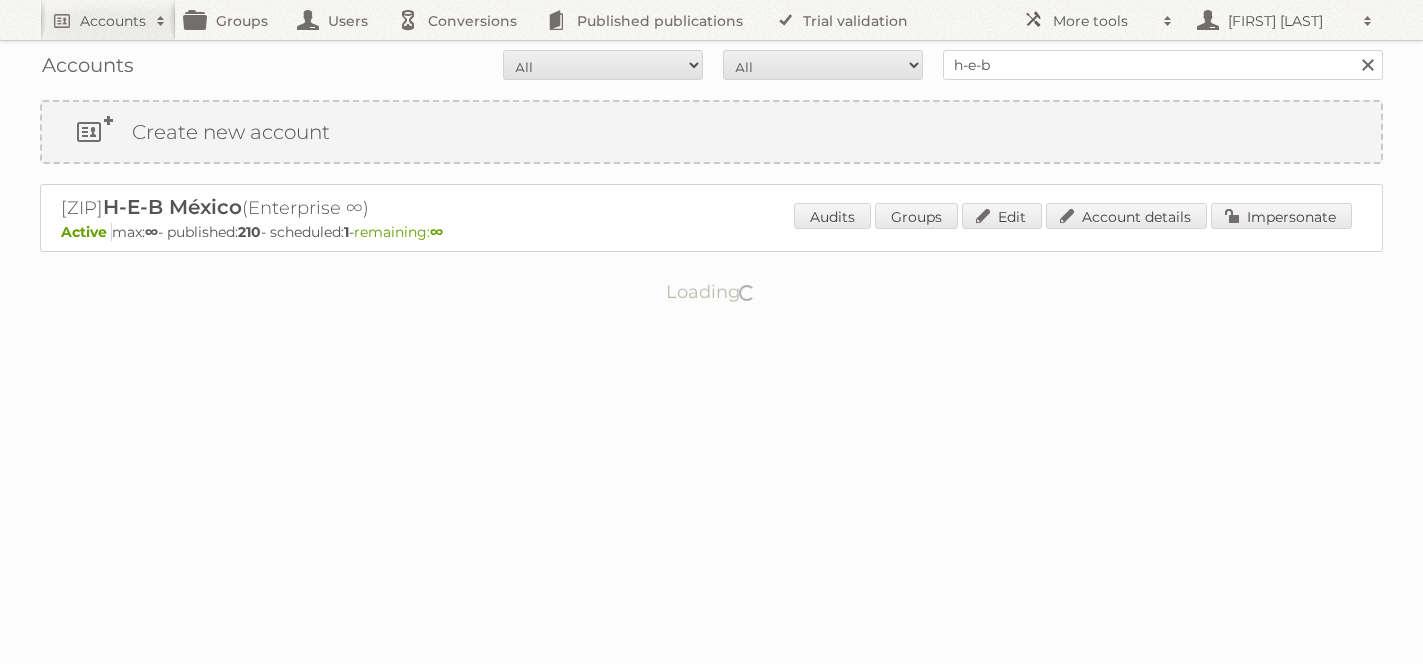 scroll, scrollTop: 0, scrollLeft: 0, axis: both 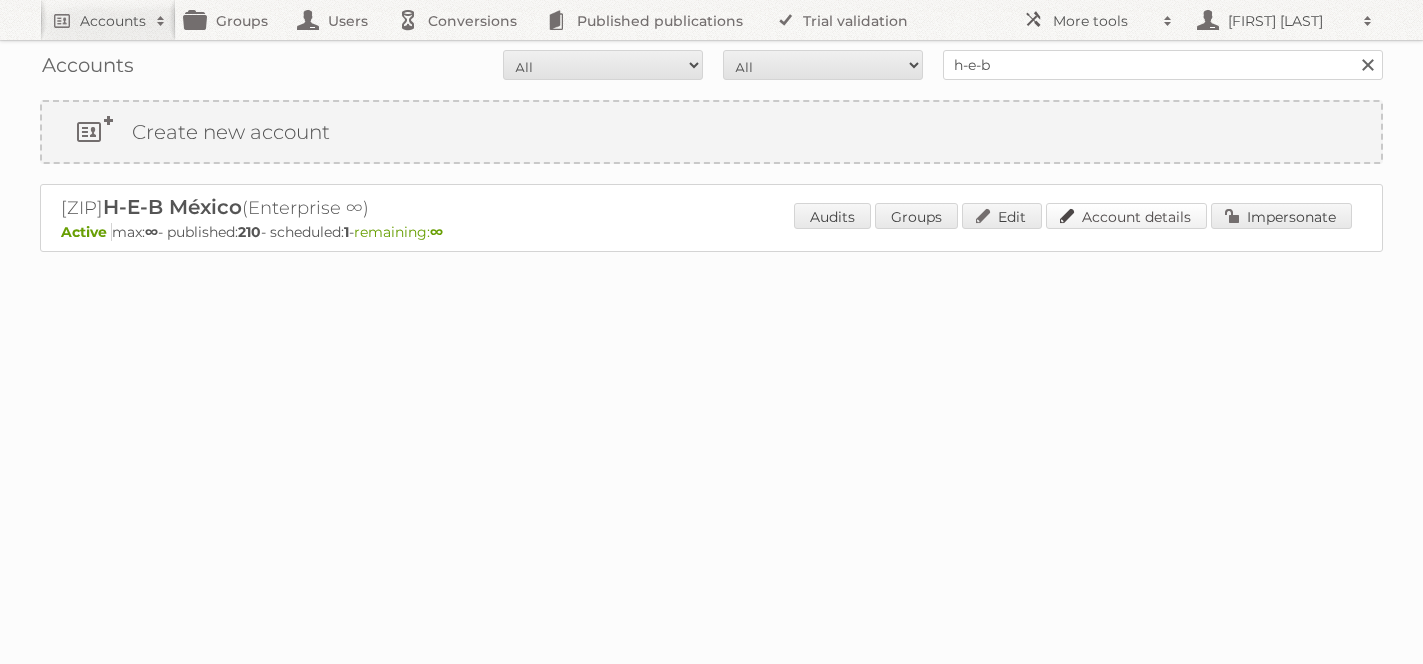 click on "Account details" at bounding box center (1126, 216) 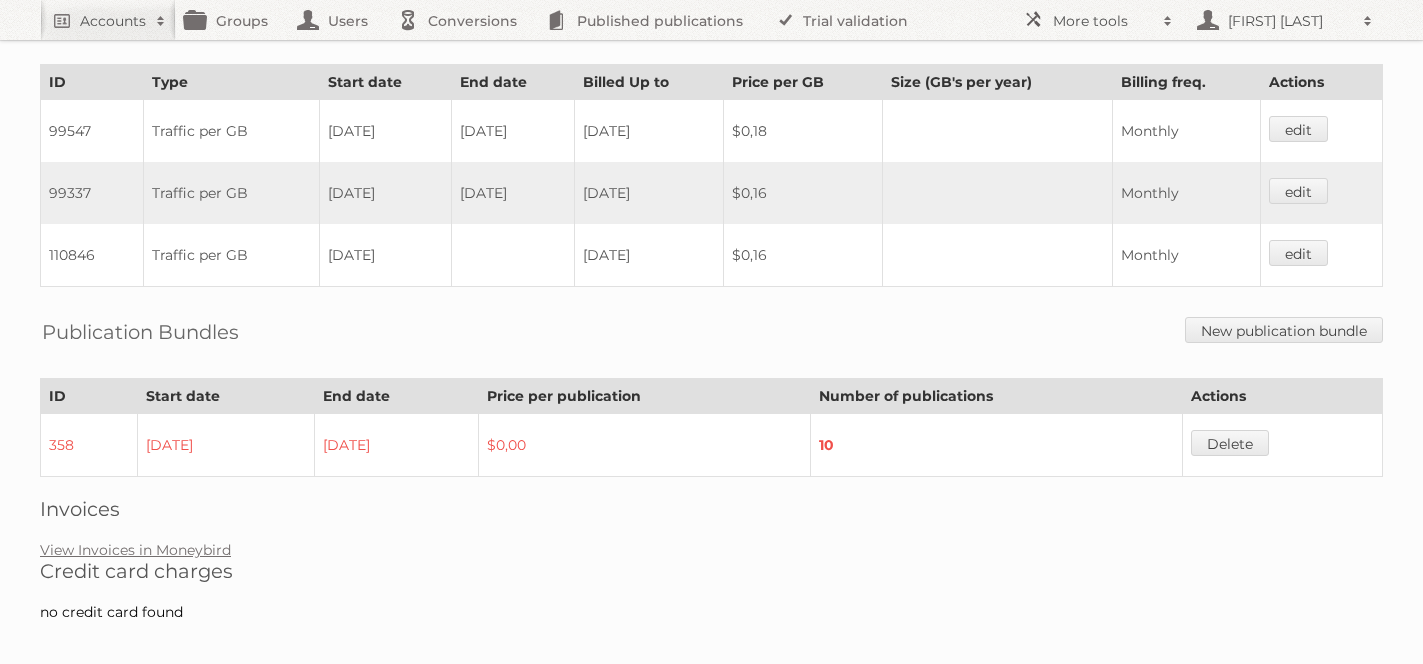 scroll, scrollTop: 0, scrollLeft: 0, axis: both 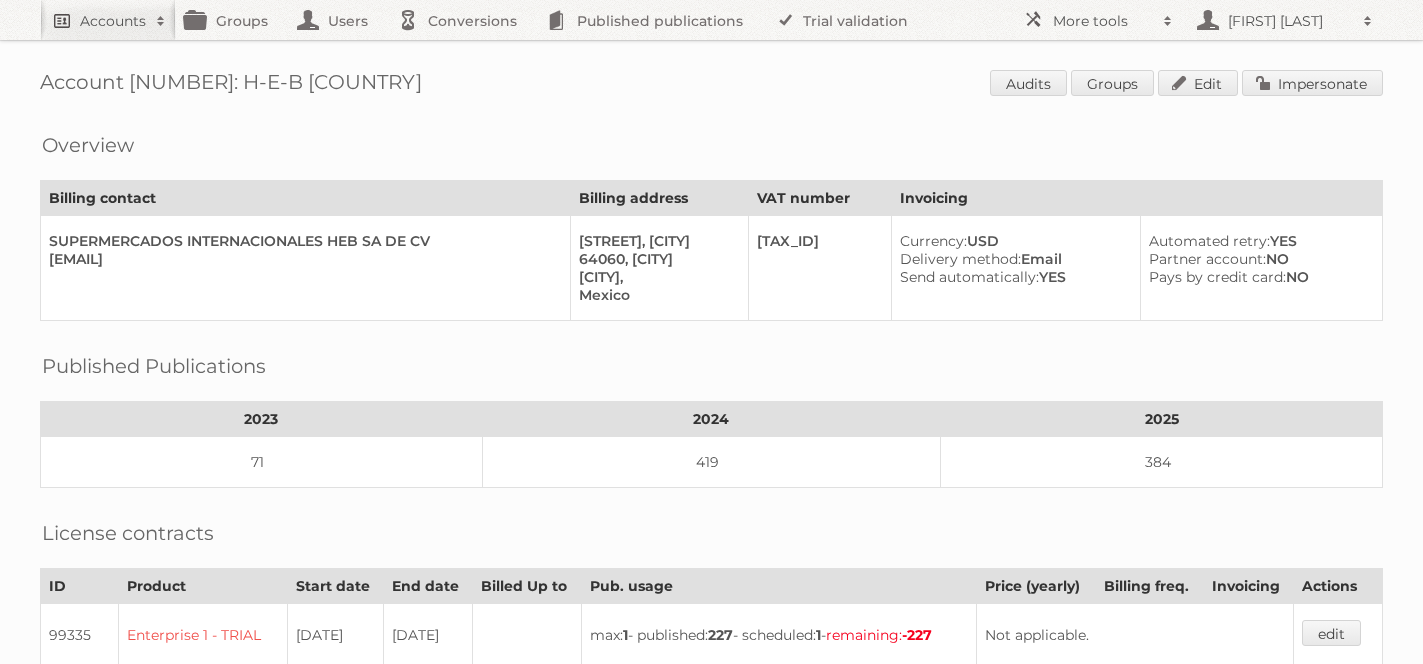 click on "Accounts" at bounding box center [108, 20] 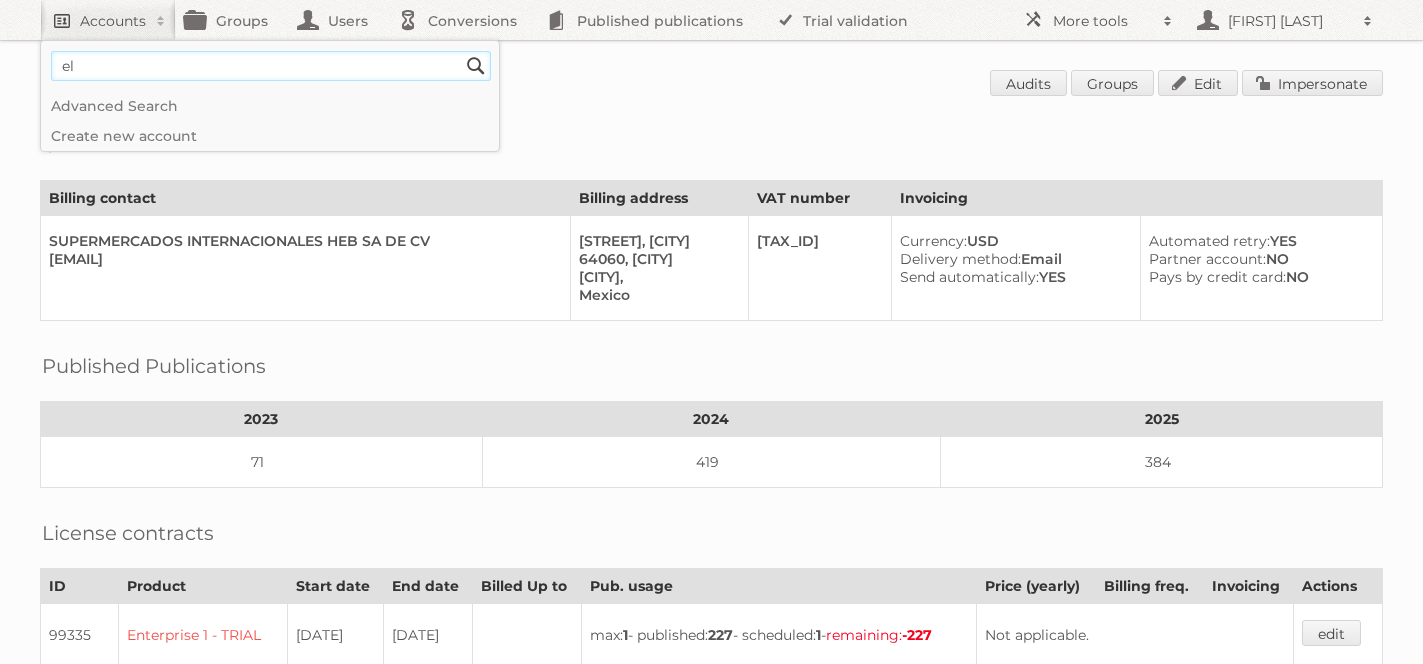 type on "el dorado" 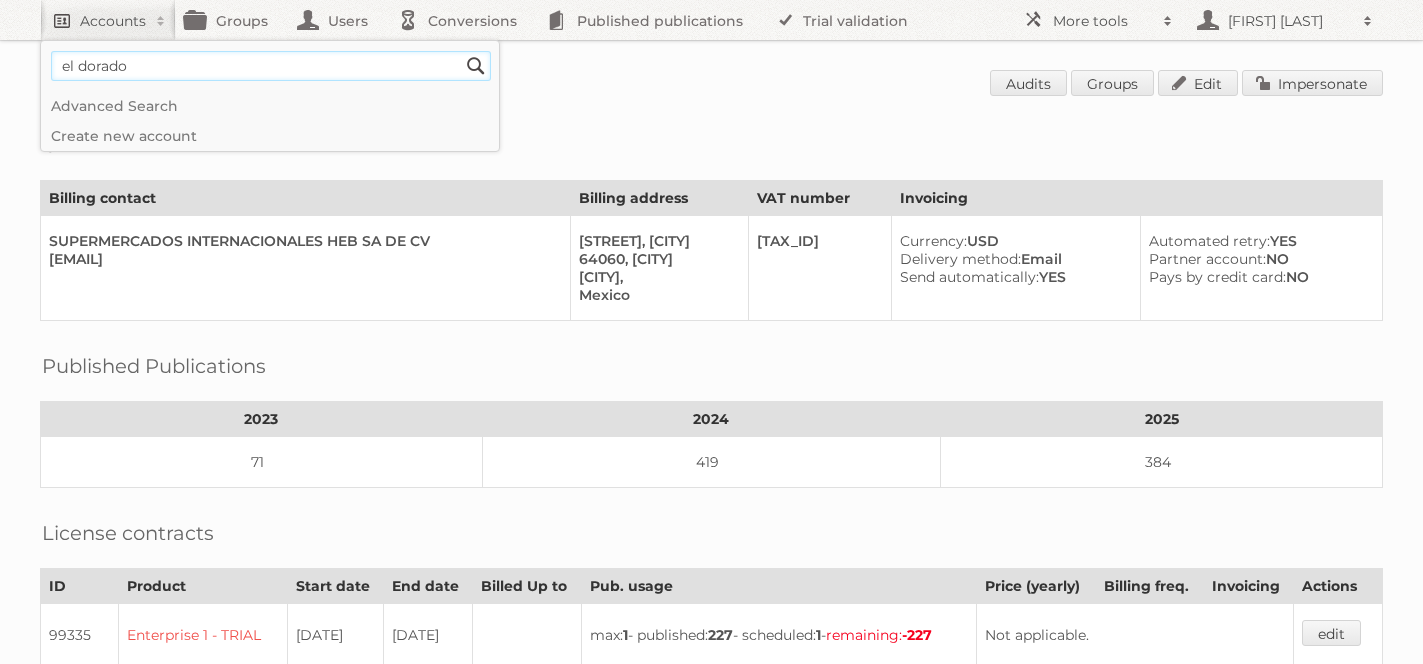 click on "Search" at bounding box center (476, 66) 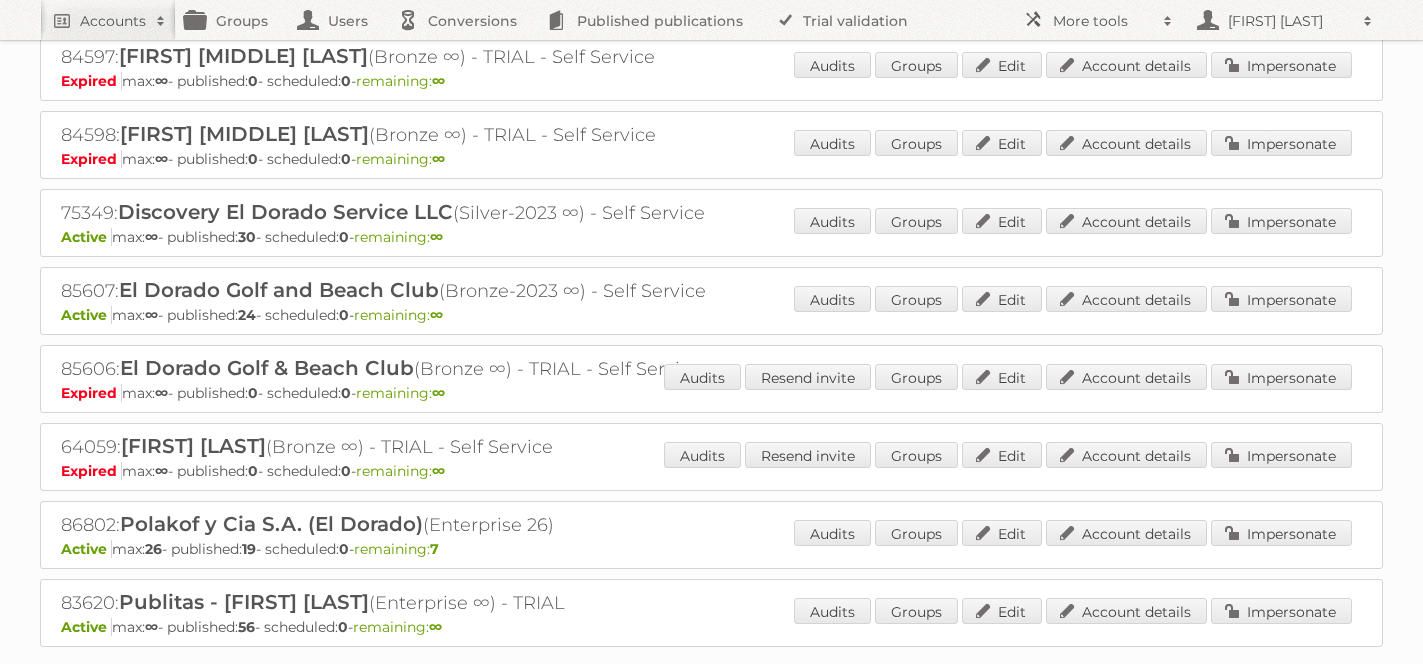 scroll, scrollTop: 308, scrollLeft: 0, axis: vertical 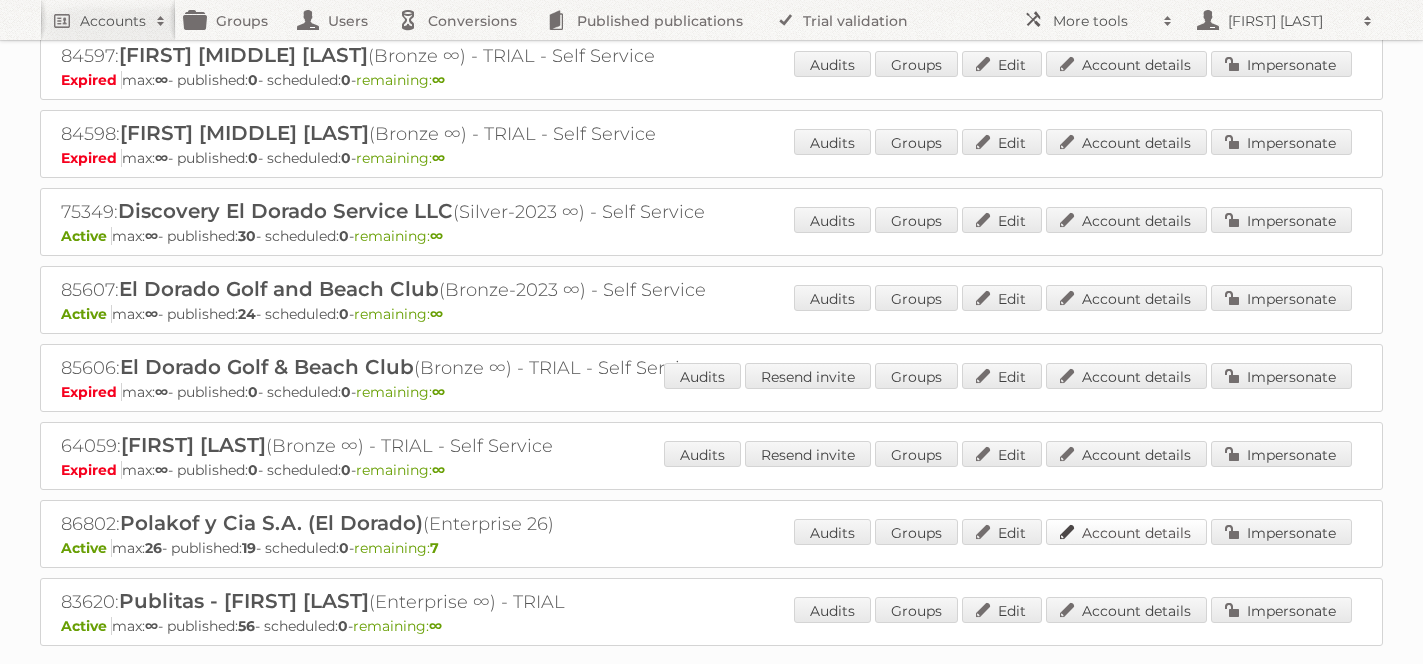click on "Account details" at bounding box center (1126, 532) 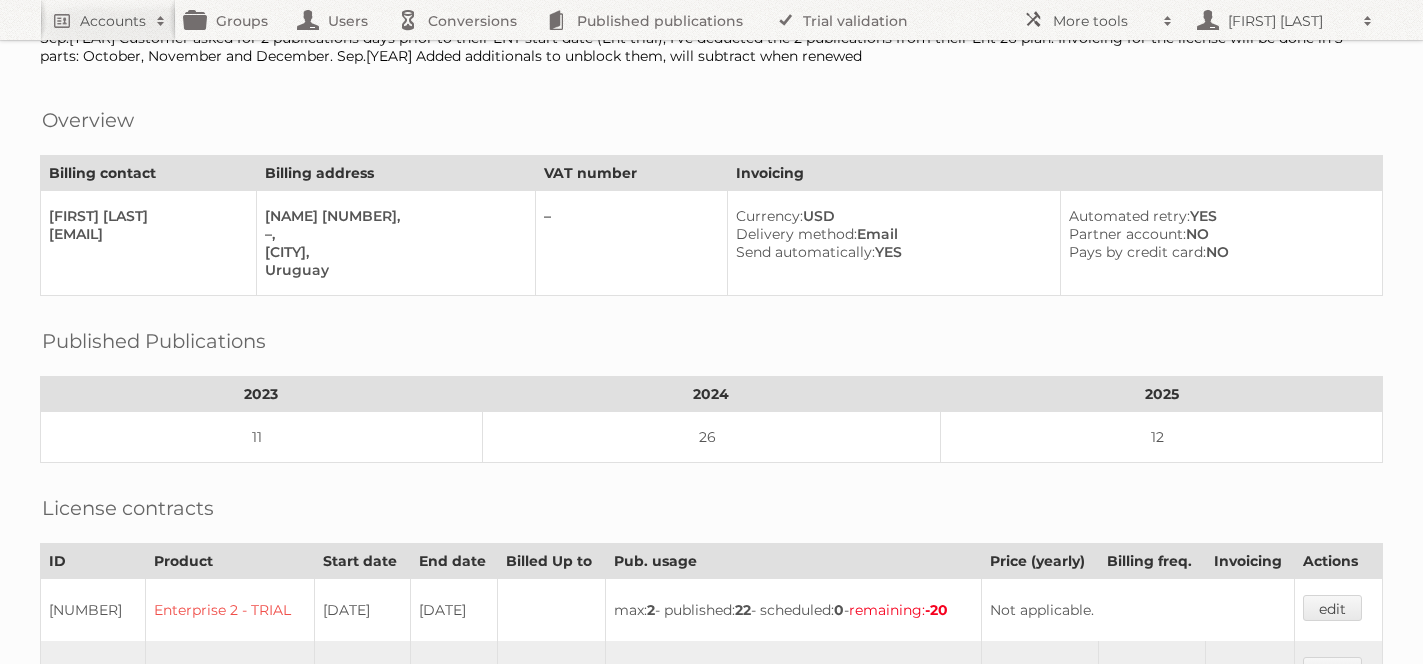 scroll, scrollTop: 0, scrollLeft: 0, axis: both 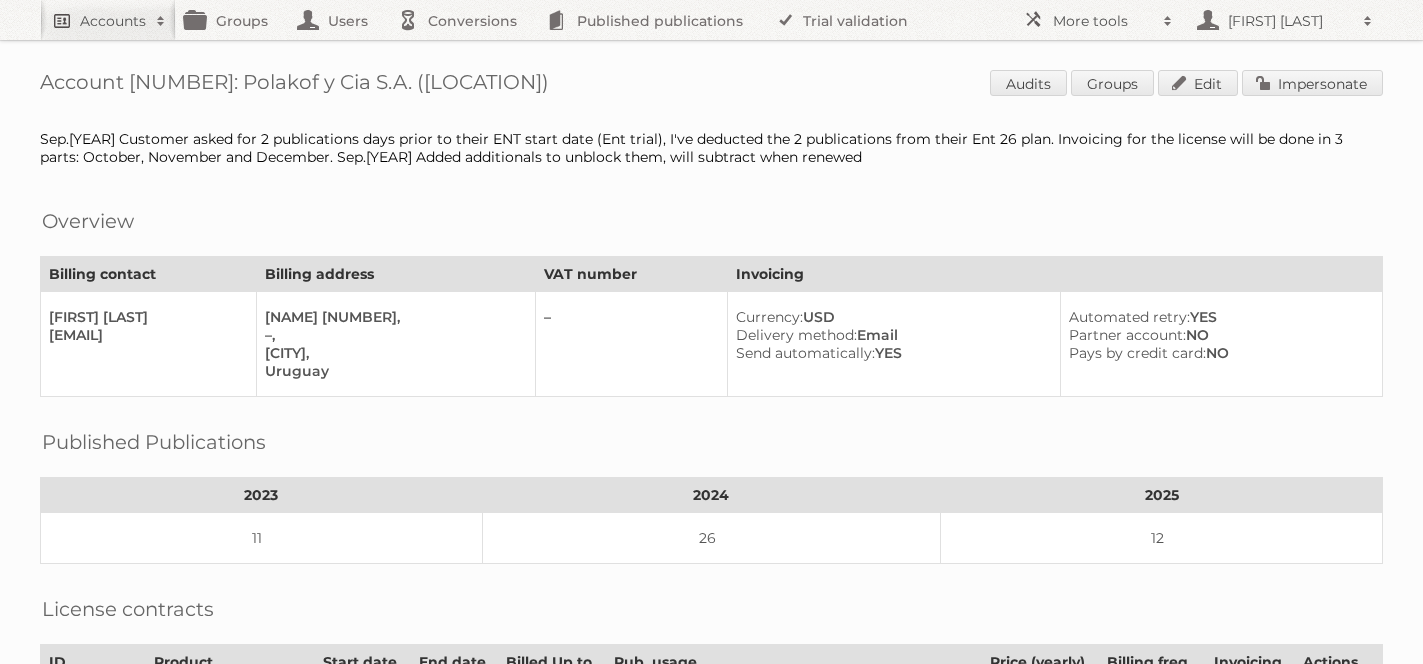 click on "Accounts" at bounding box center (113, 21) 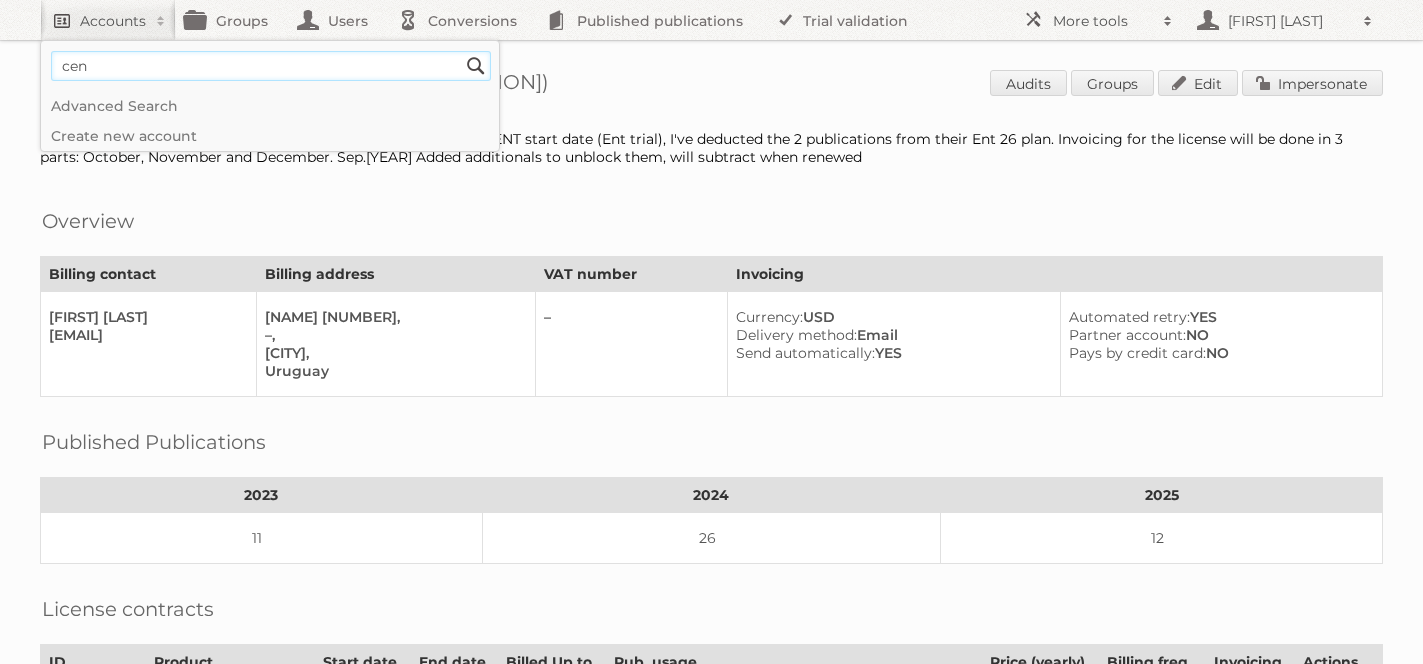 type on "cencosud argentina" 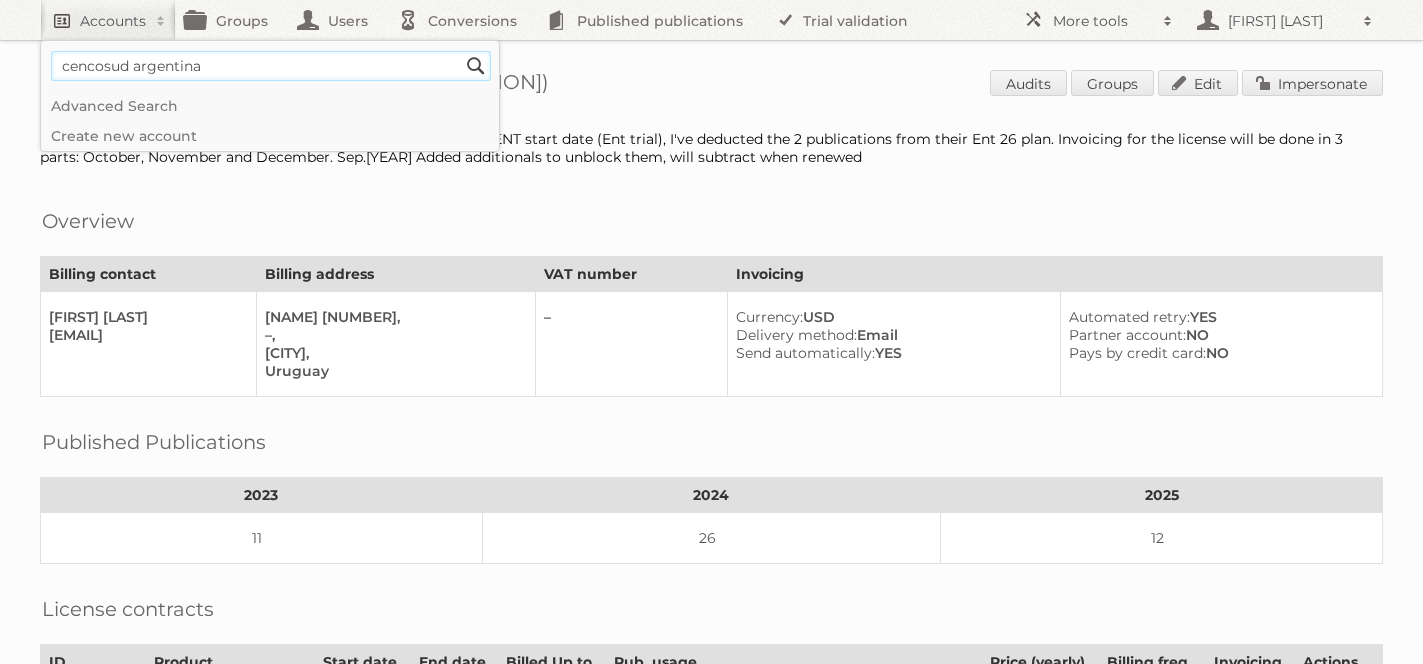 click on "Search" at bounding box center (476, 66) 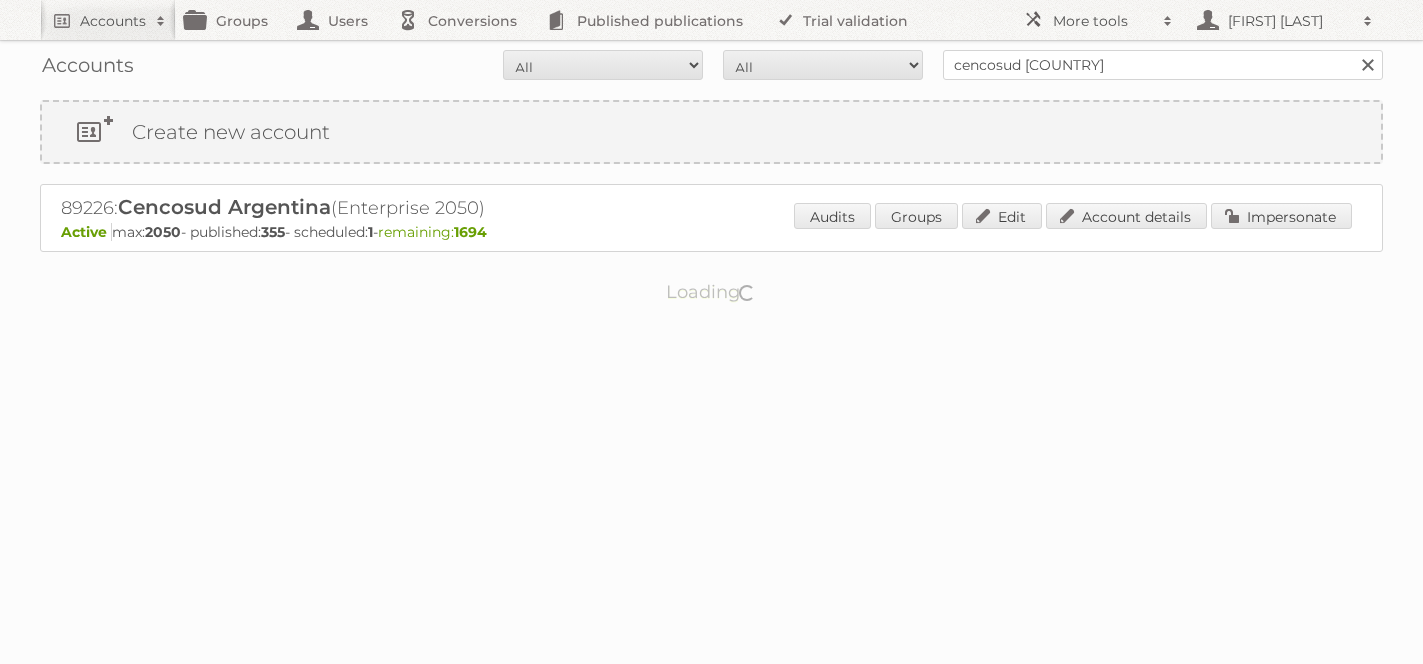 scroll, scrollTop: 0, scrollLeft: 0, axis: both 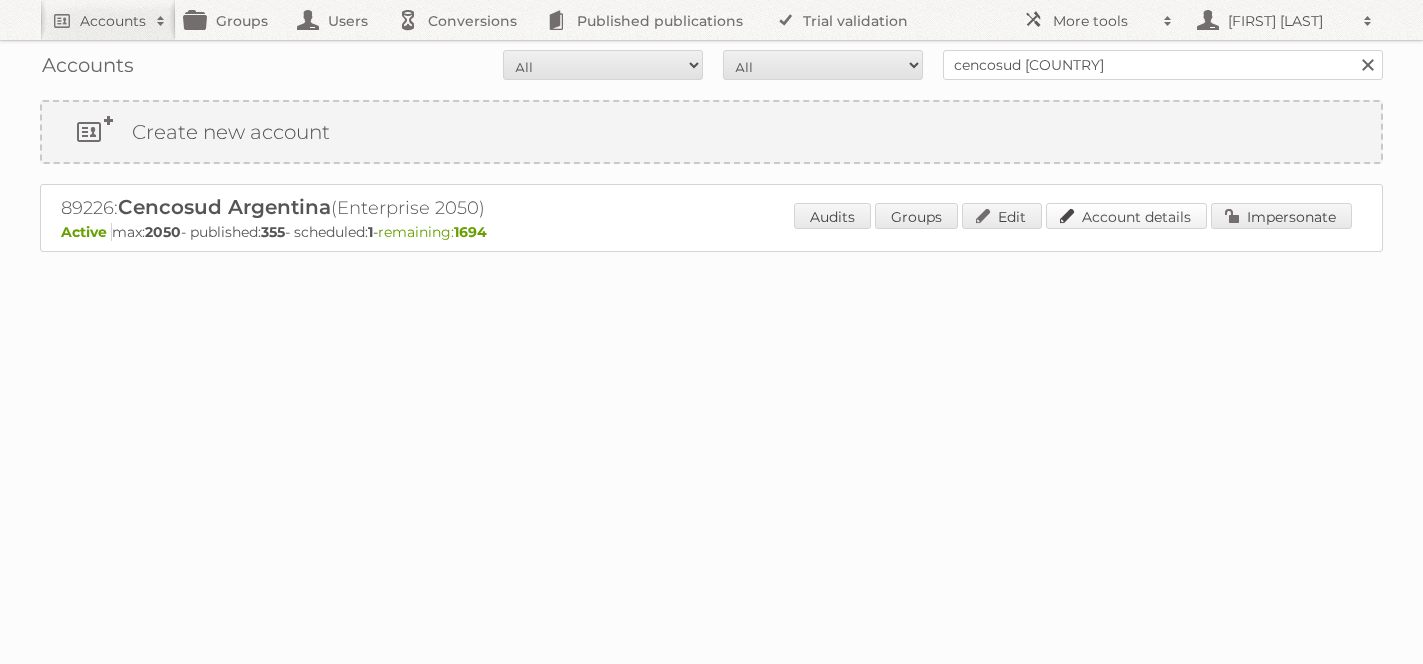 click on "Account details" at bounding box center [1126, 216] 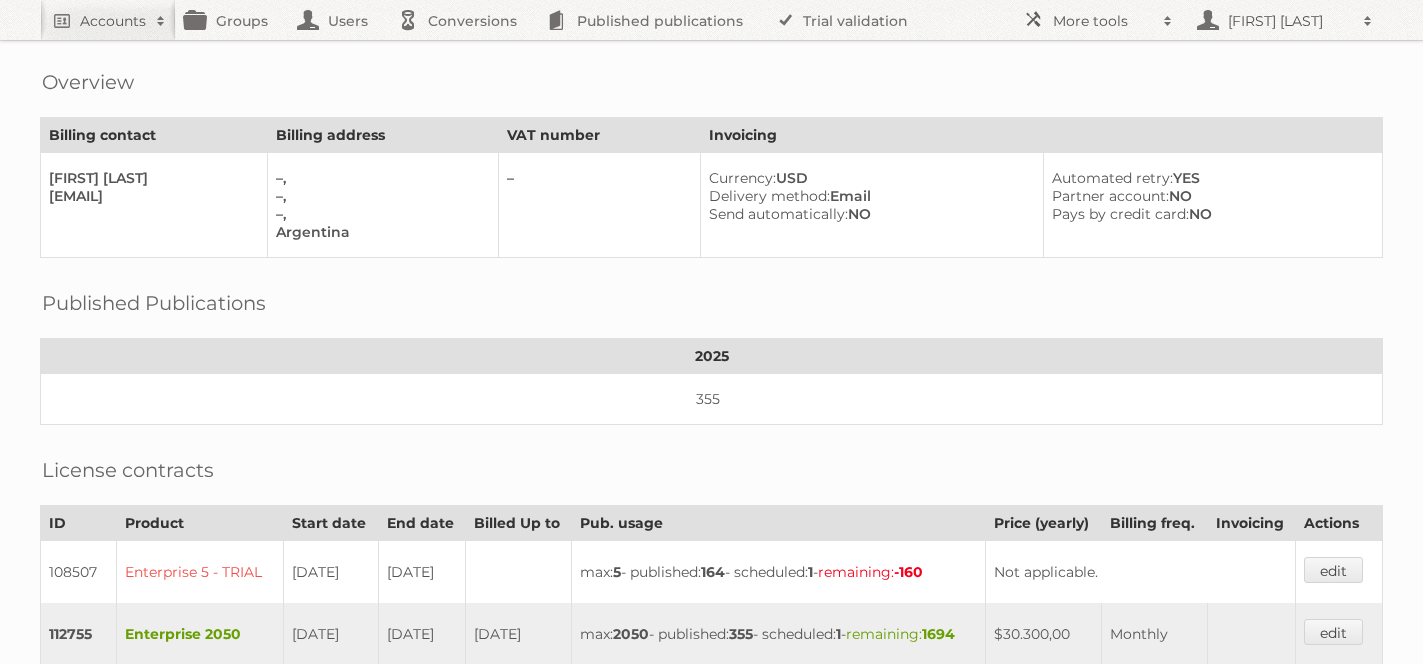 scroll, scrollTop: 0, scrollLeft: 0, axis: both 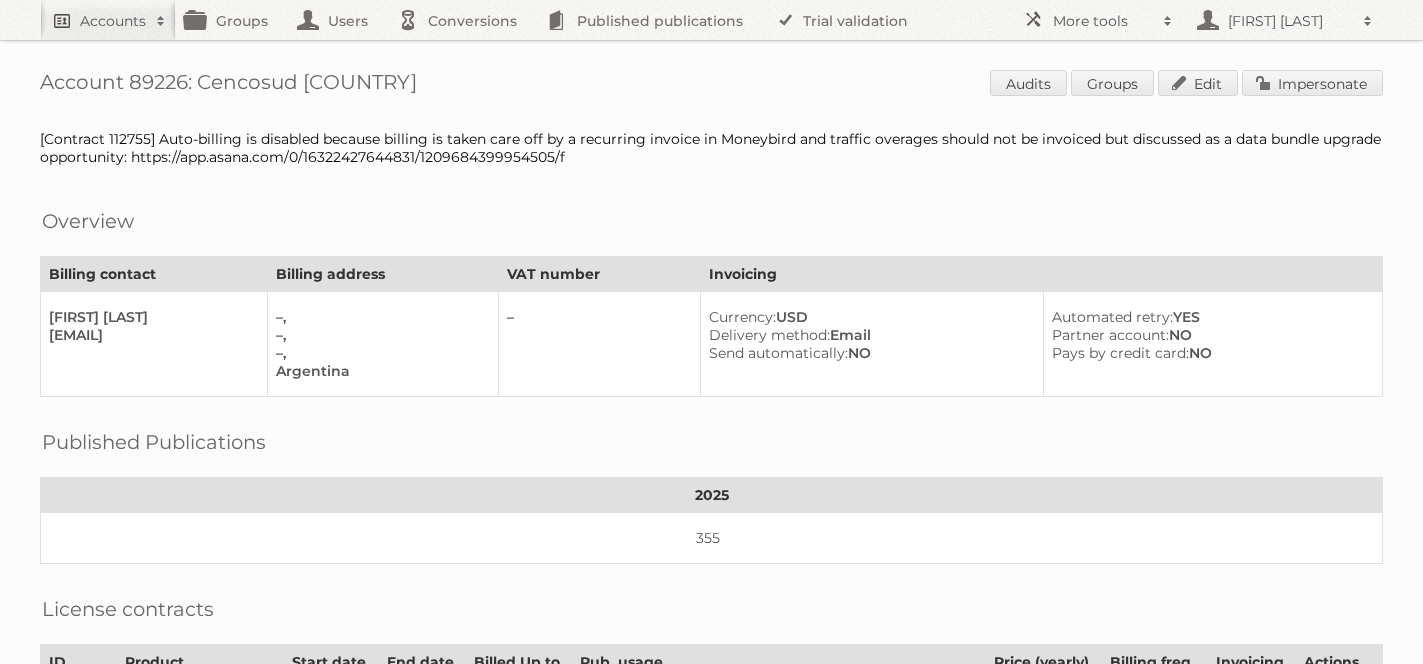 click on "Accounts" at bounding box center (113, 21) 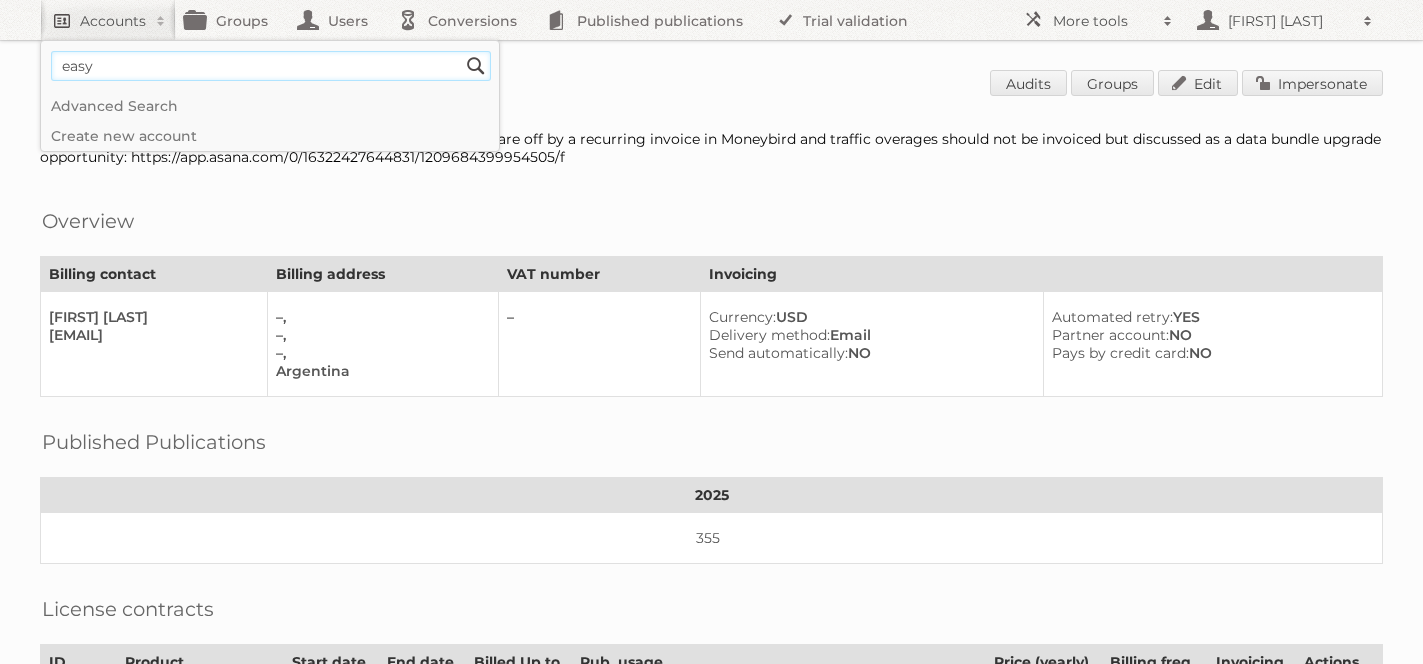 type on "easy argentina" 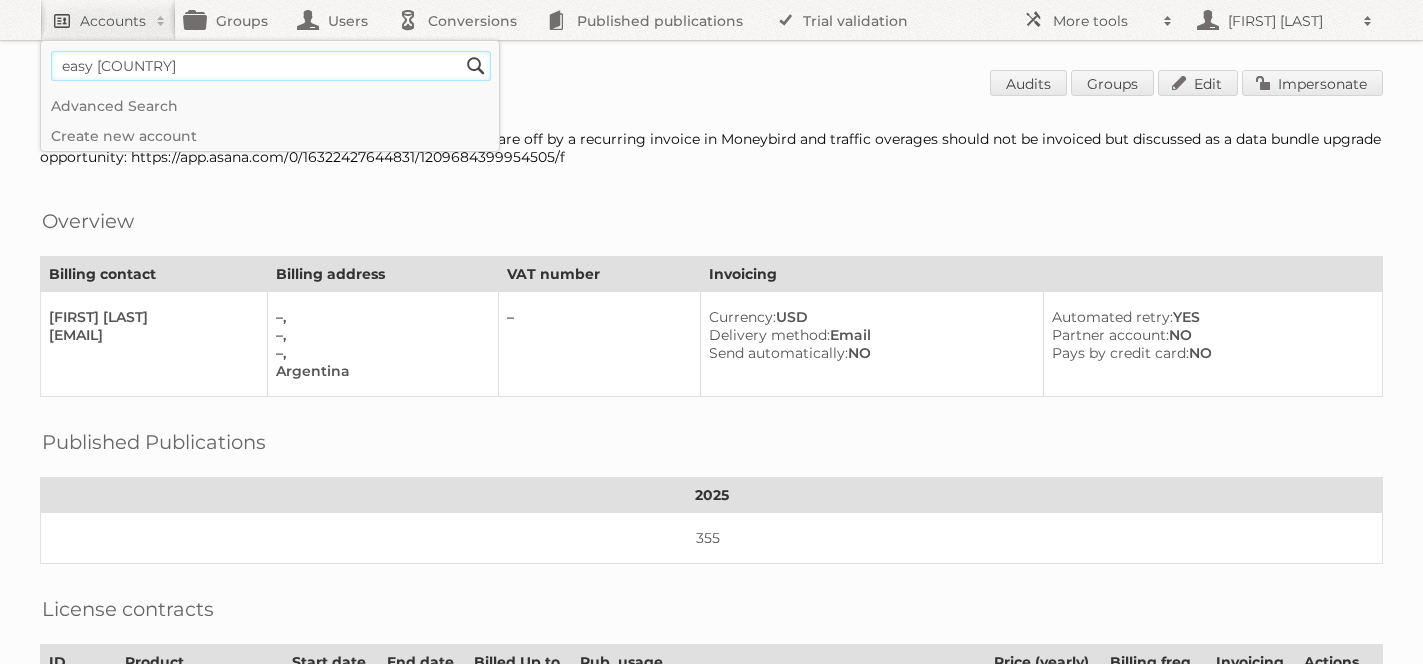 click on "Search" at bounding box center [476, 66] 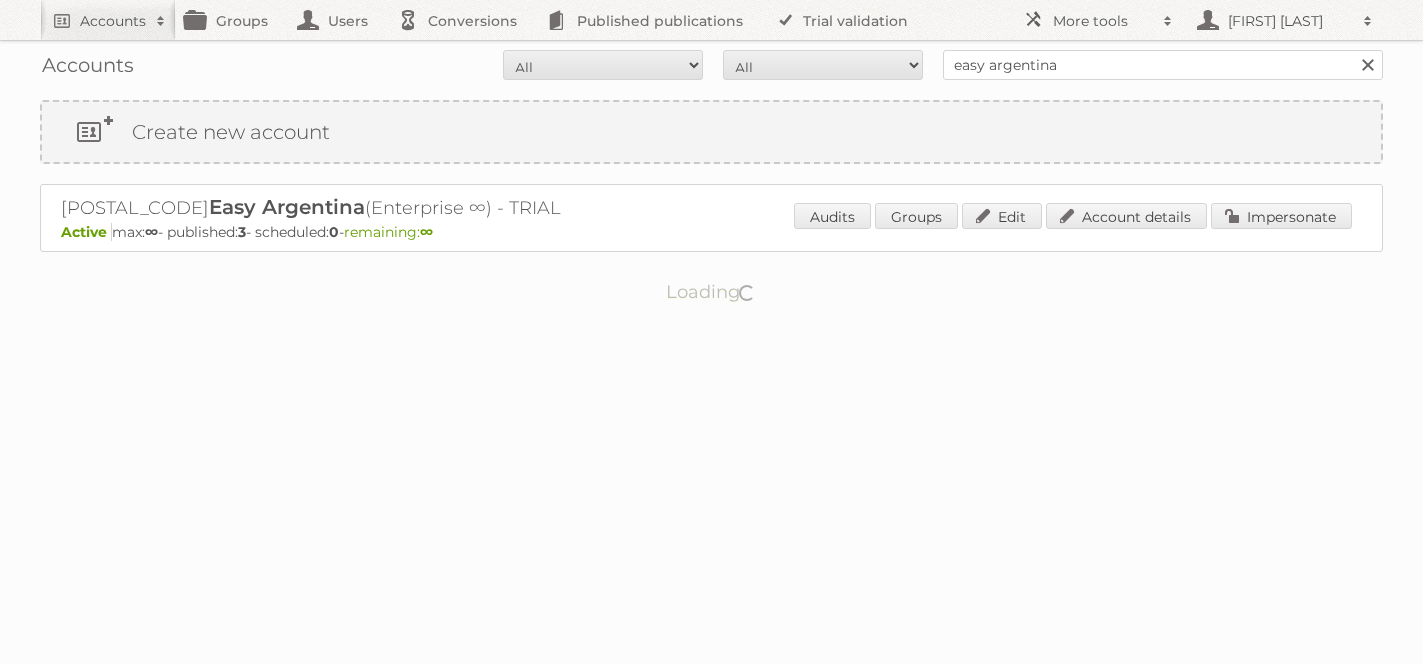 scroll, scrollTop: 0, scrollLeft: 0, axis: both 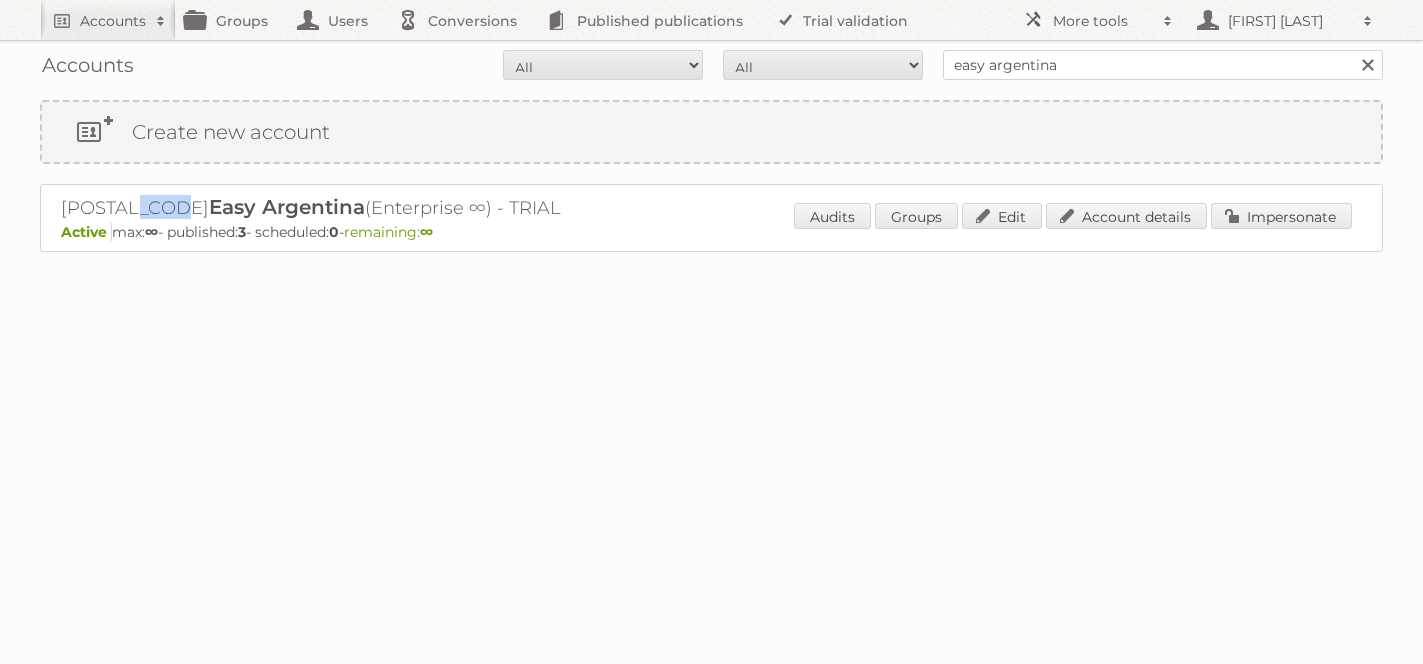 drag, startPoint x: 108, startPoint y: 204, endPoint x: 45, endPoint y: 204, distance: 63 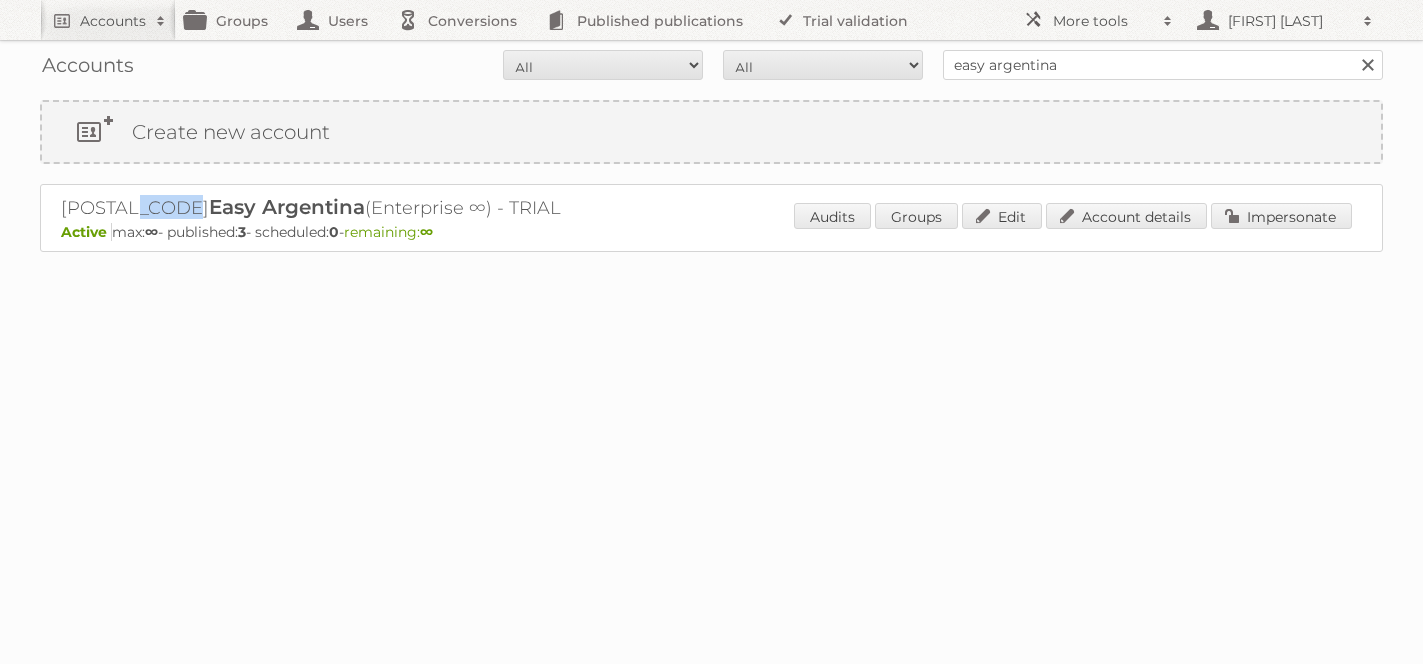 drag, startPoint x: 111, startPoint y: 207, endPoint x: 57, endPoint y: 207, distance: 54 